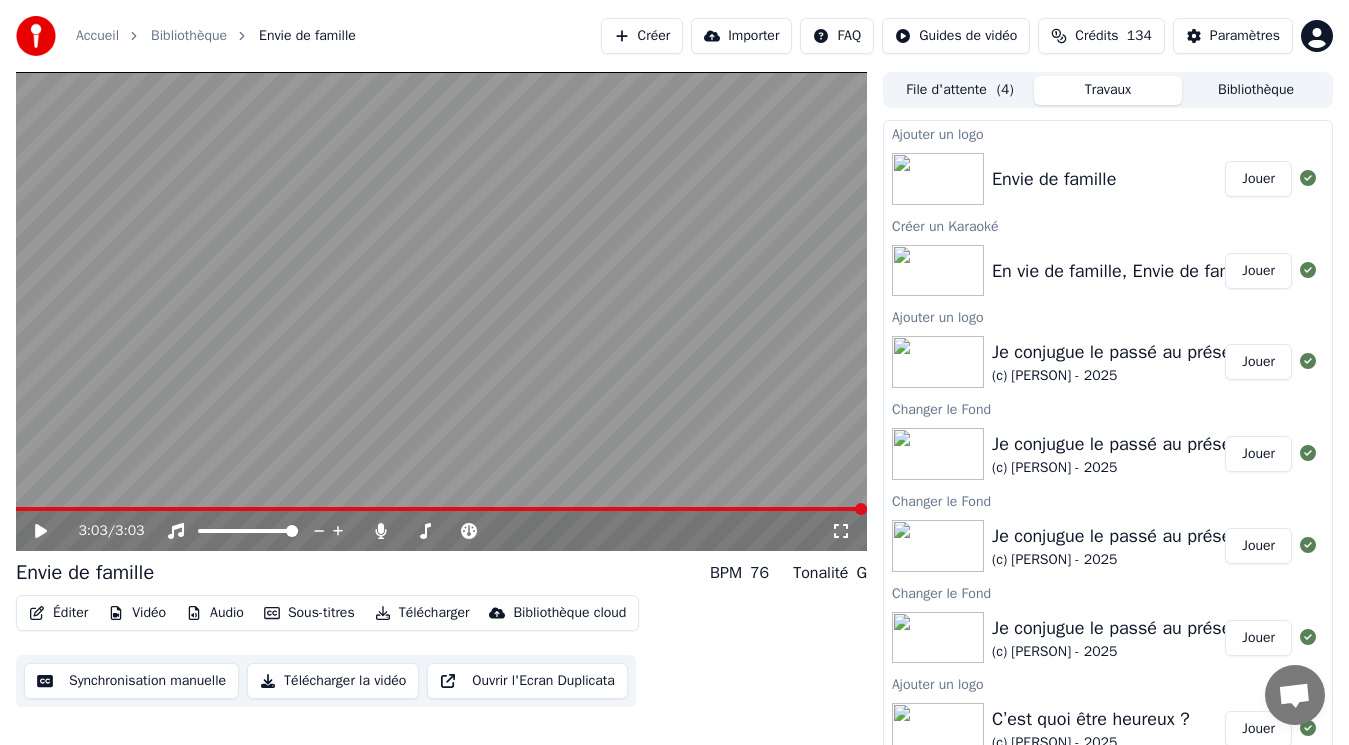 scroll, scrollTop: 0, scrollLeft: 0, axis: both 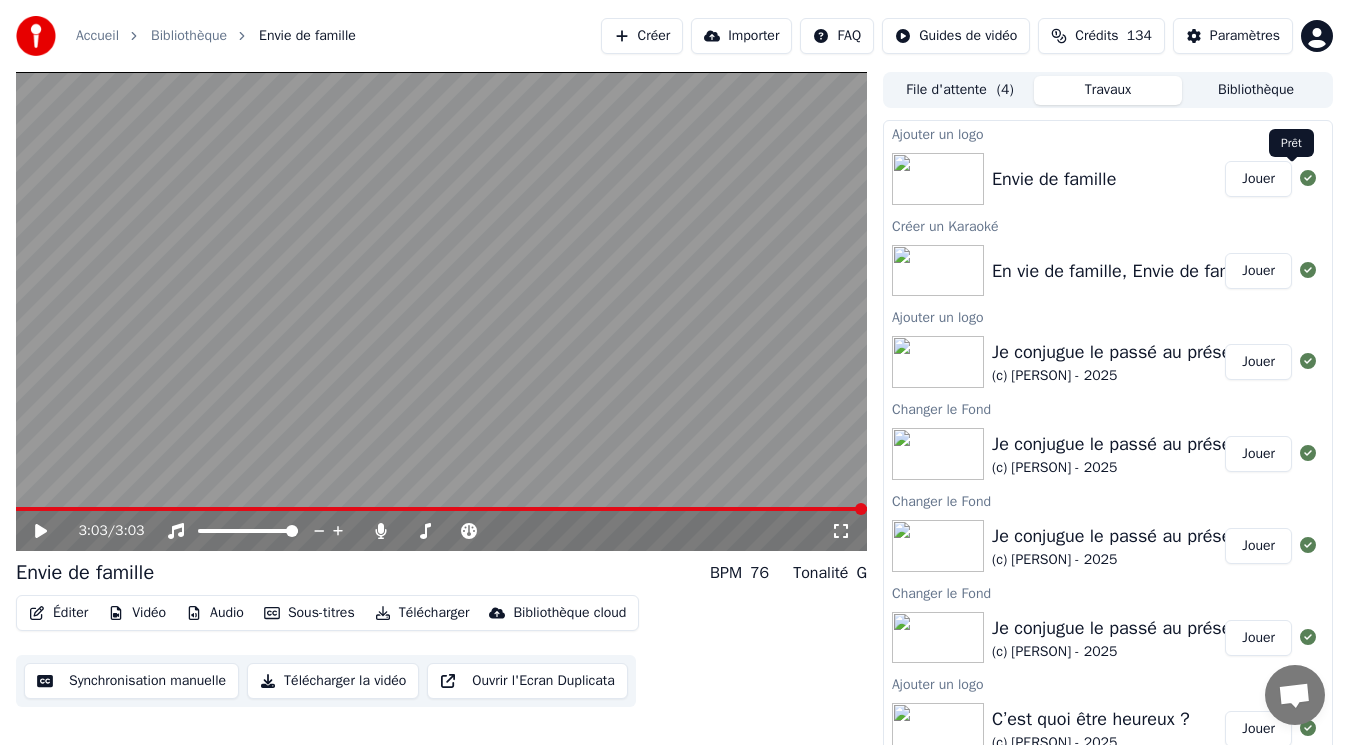 click 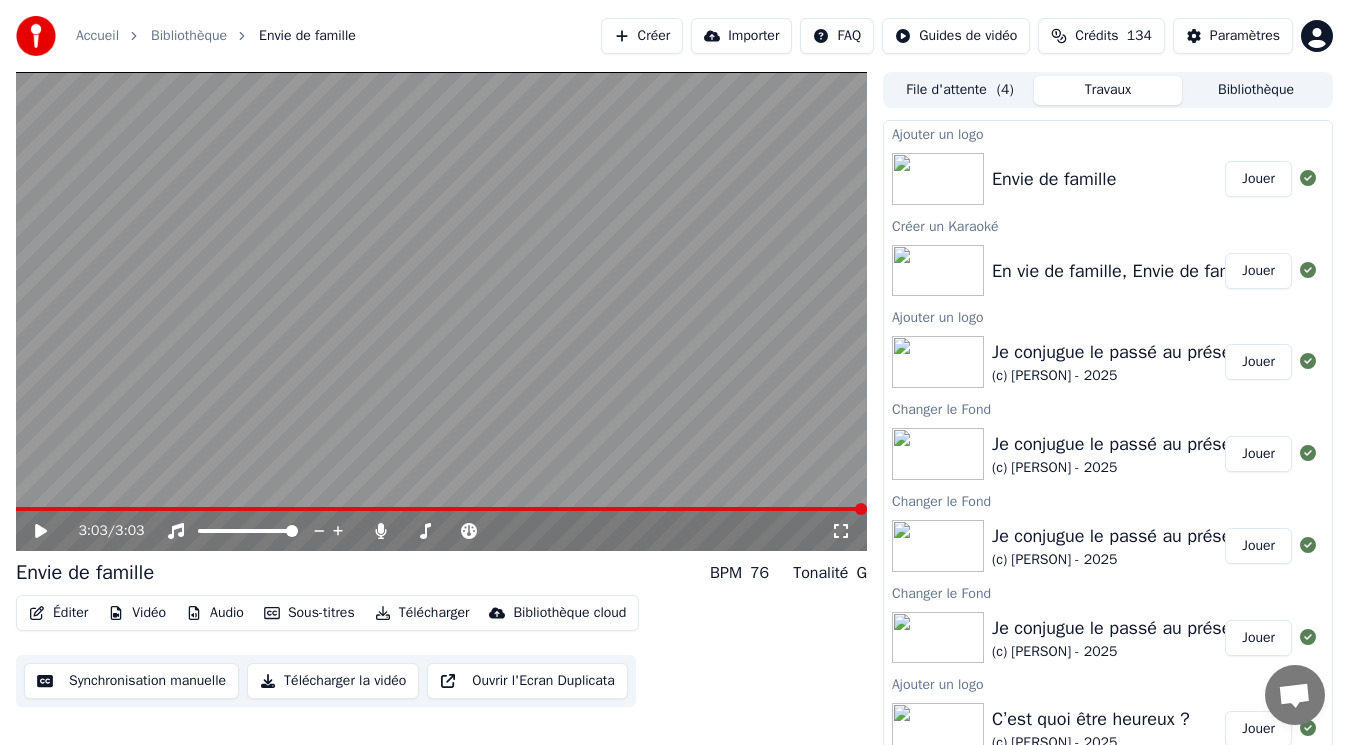 click on "Jouer" at bounding box center [1258, 179] 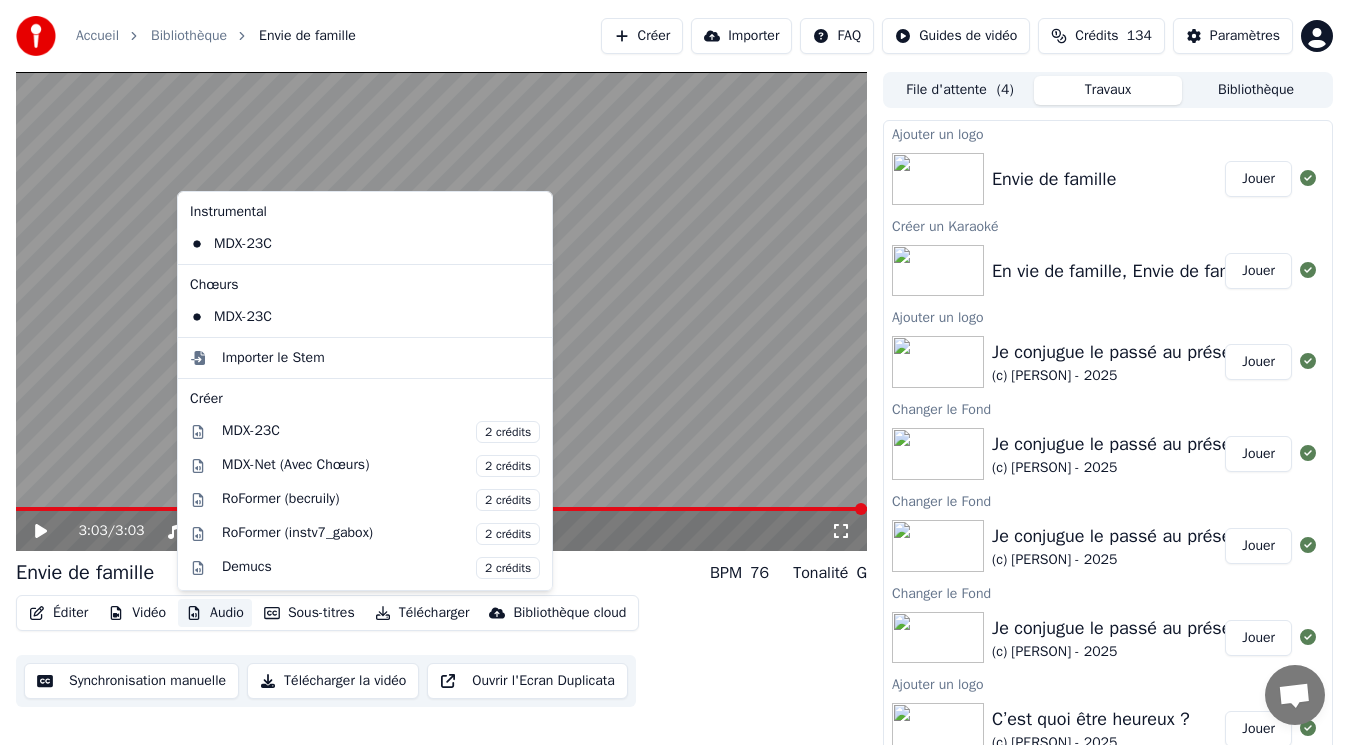 click on "Audio" at bounding box center [215, 613] 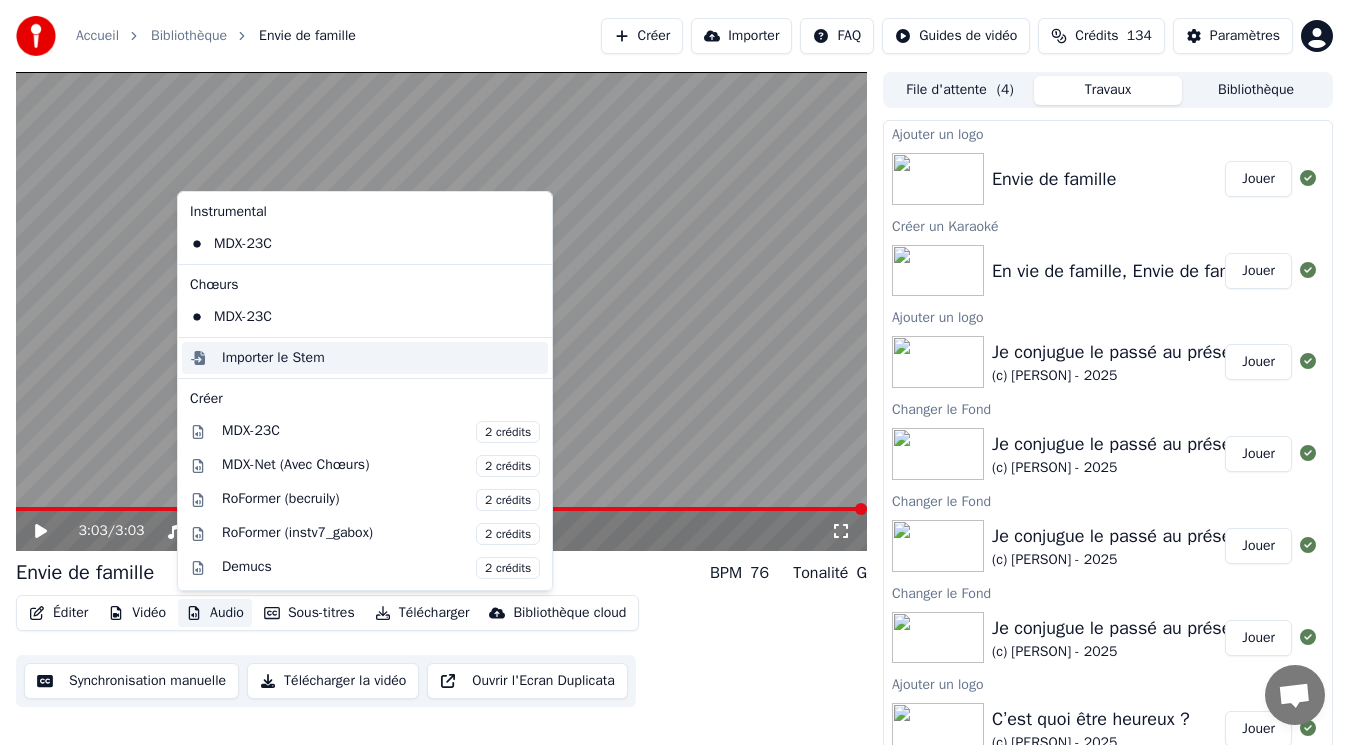 click on "Importer le Stem" at bounding box center [273, 358] 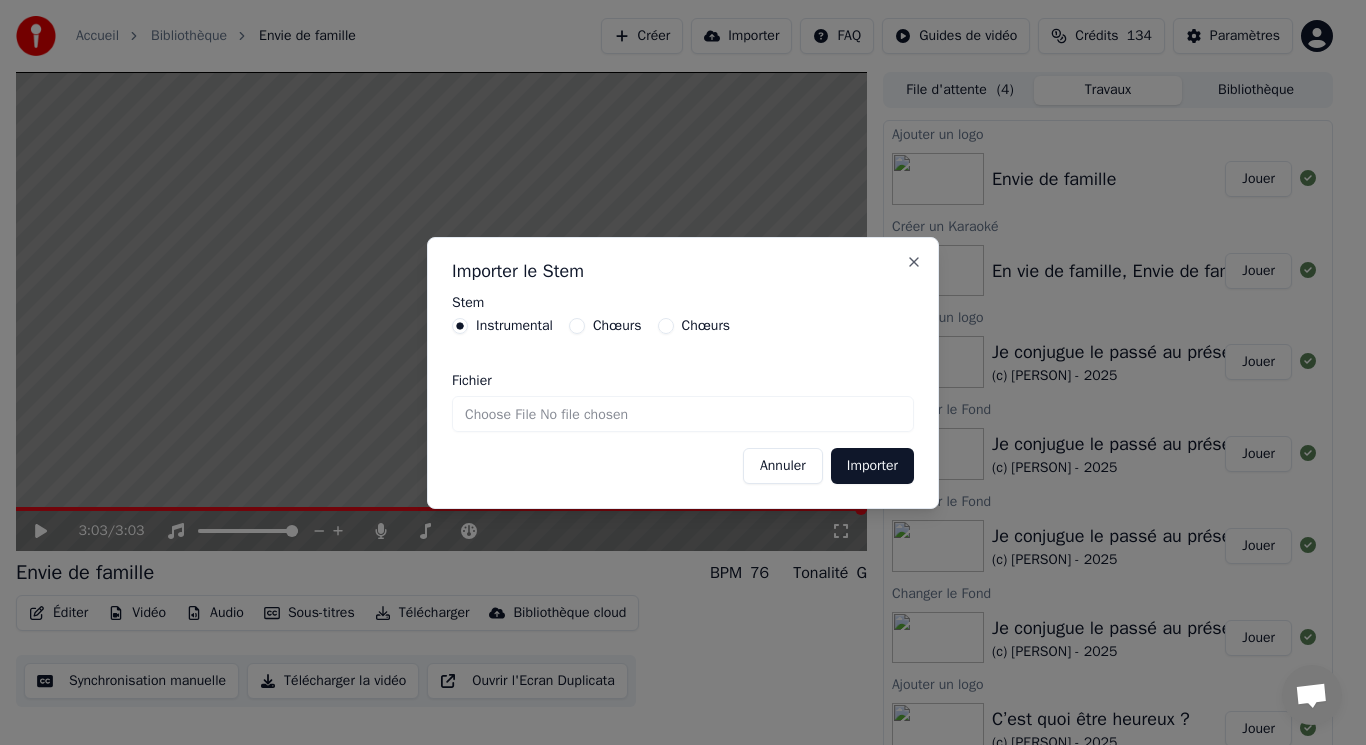 click on "Fichier" at bounding box center (683, 414) 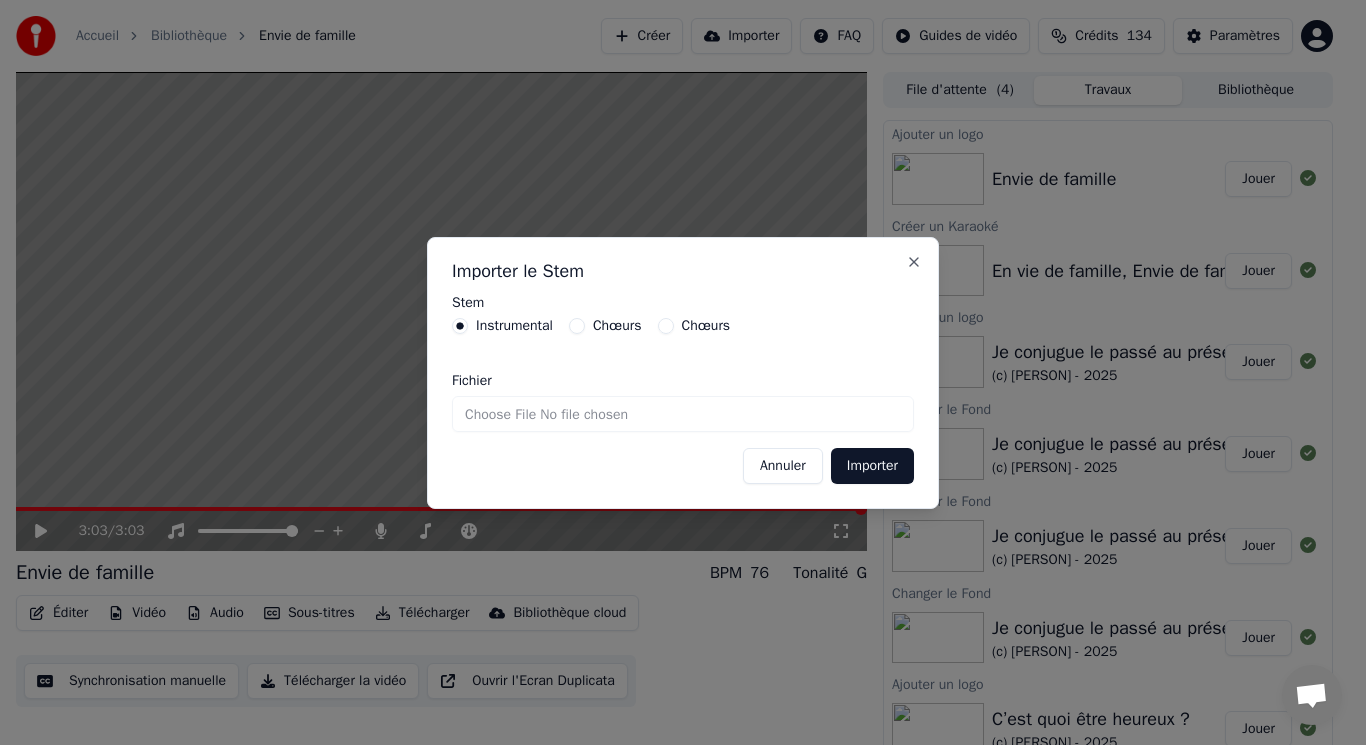 type on "**********" 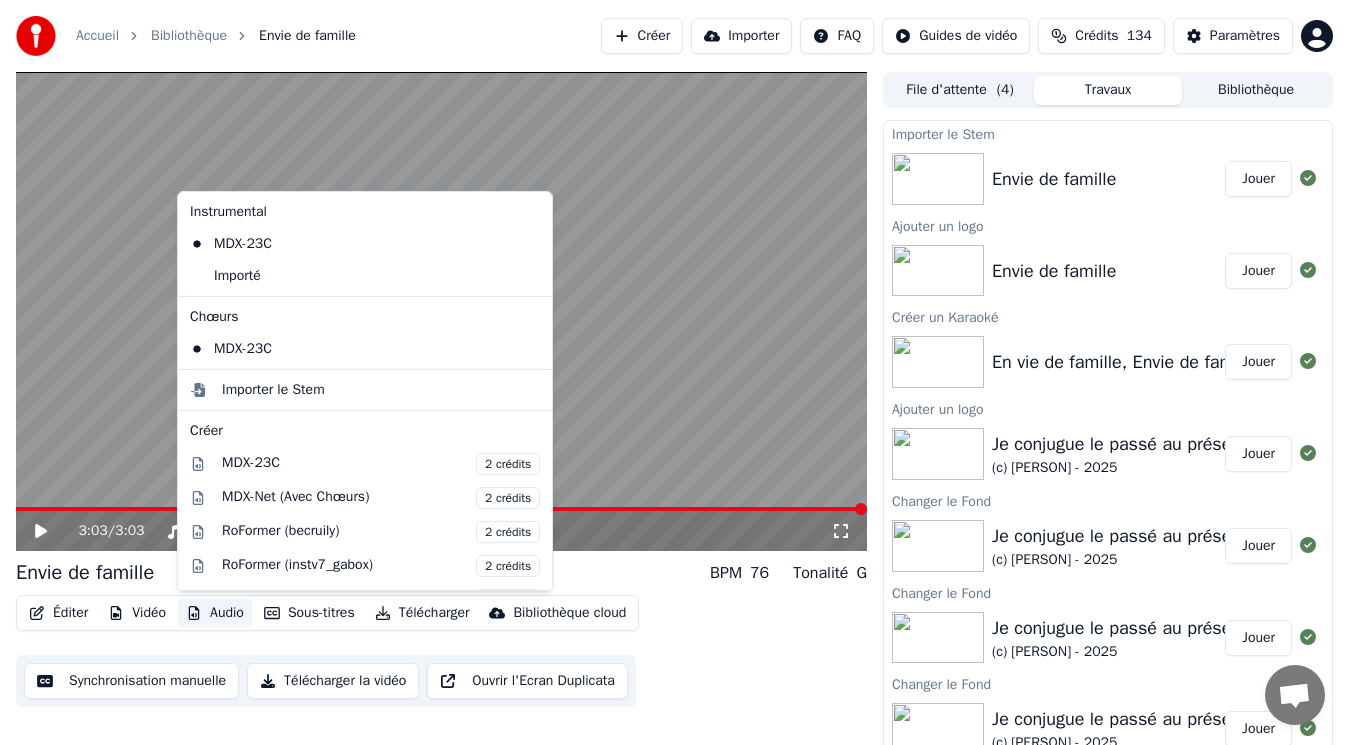 click on "Audio" at bounding box center [215, 613] 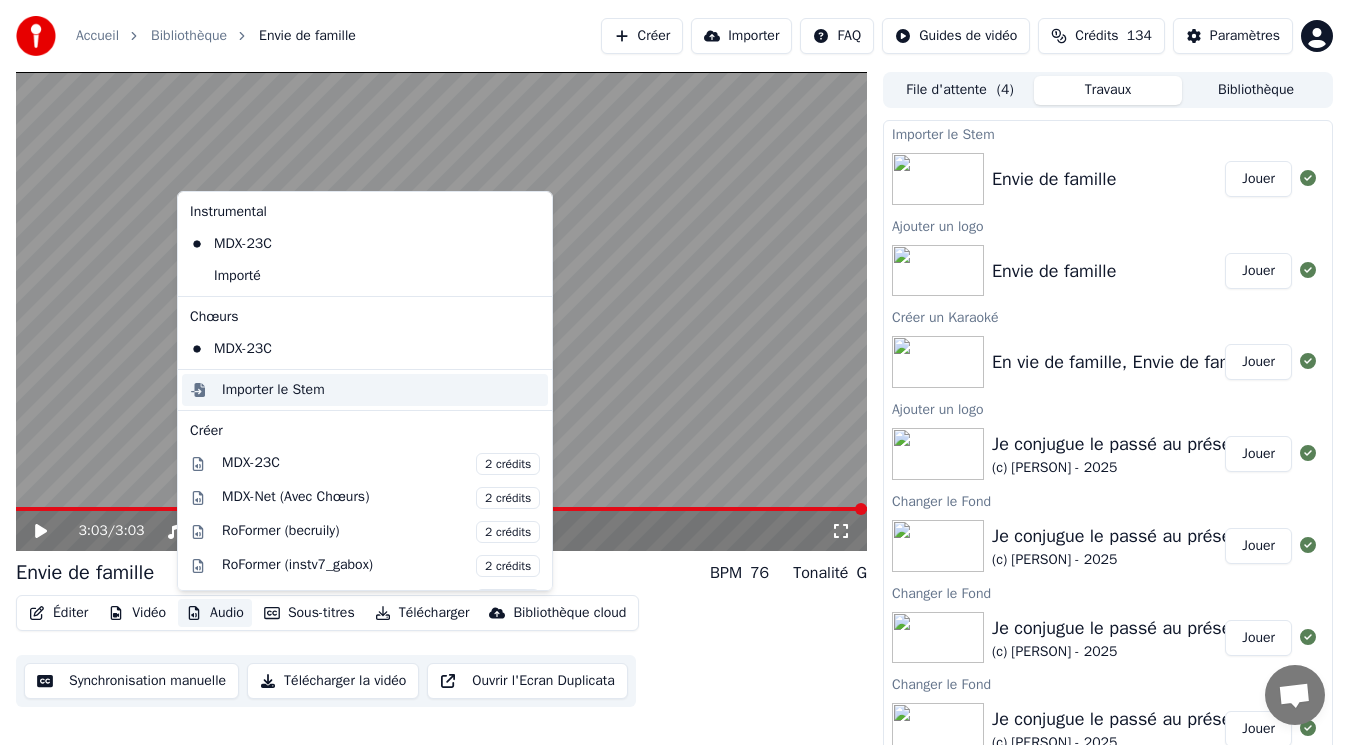 click on "Importer le Stem" at bounding box center [273, 390] 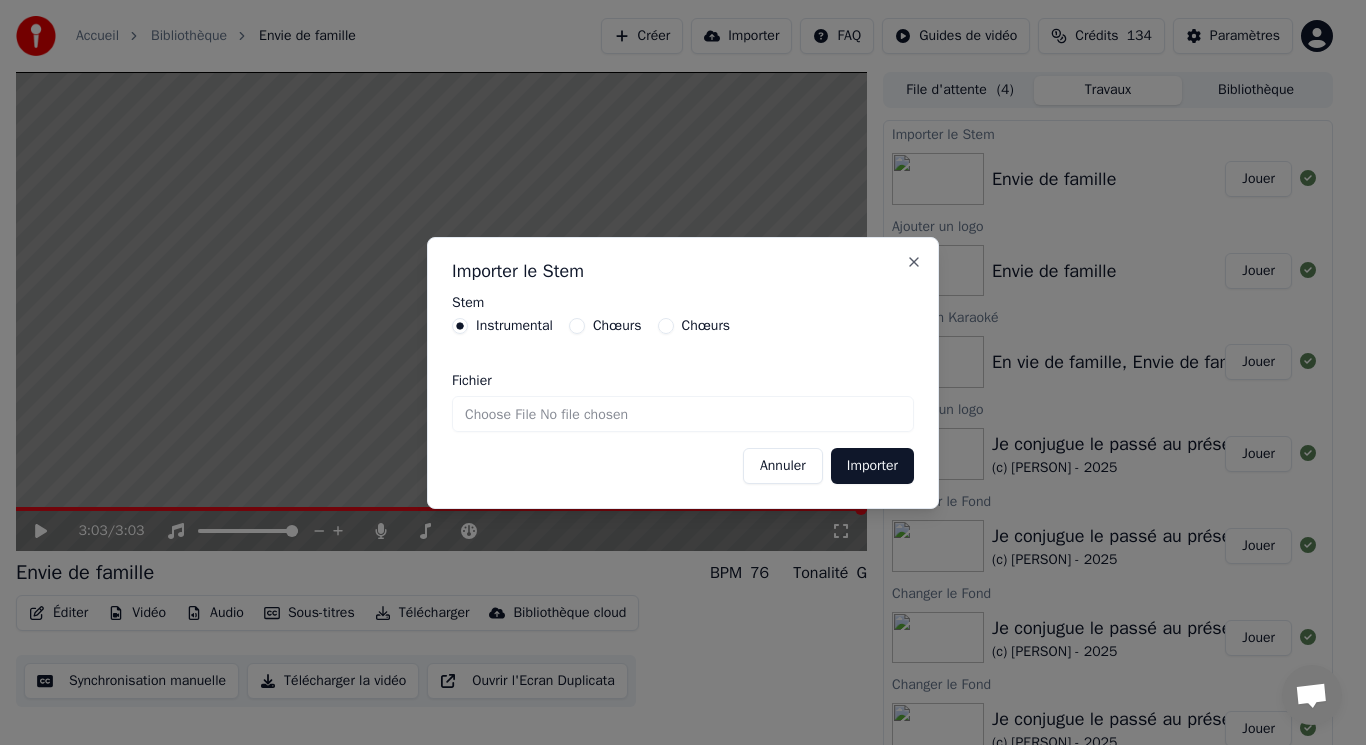 click on "Chœurs" at bounding box center (605, 326) 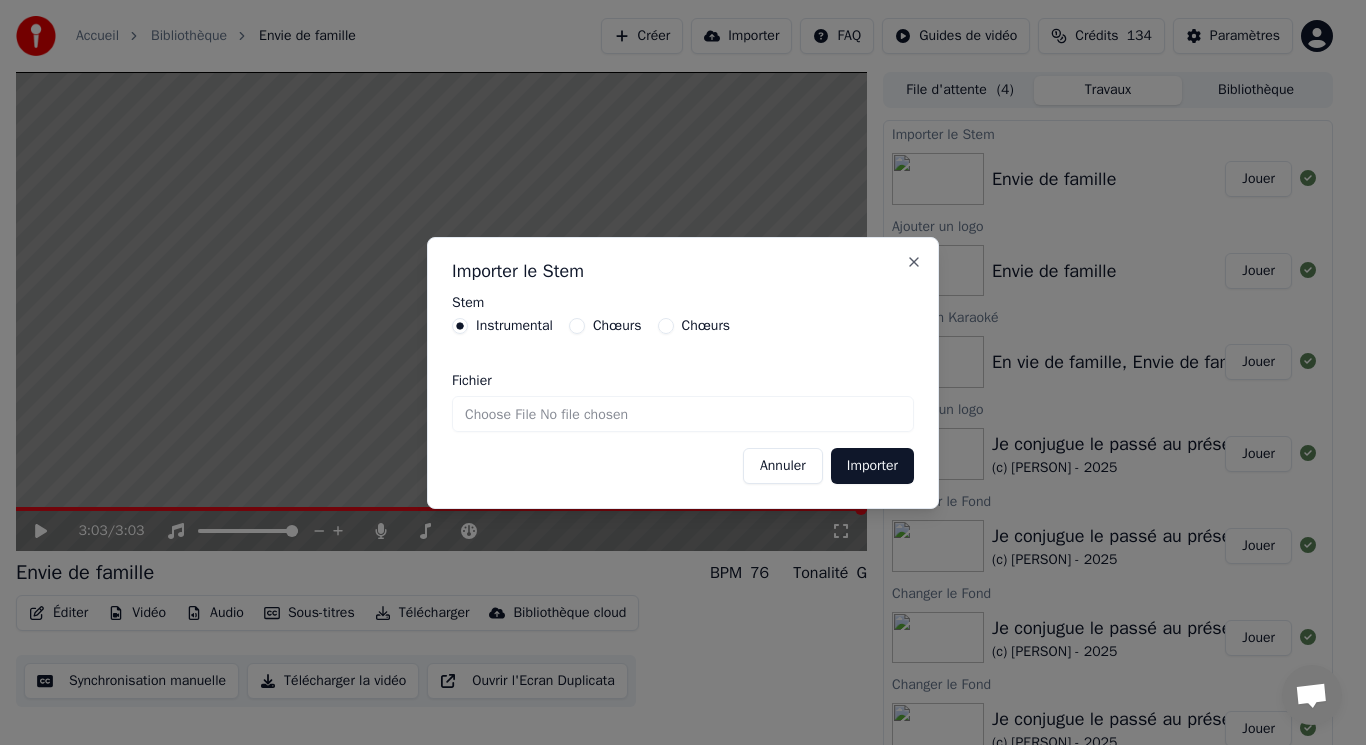 click on "Chœurs" at bounding box center (577, 326) 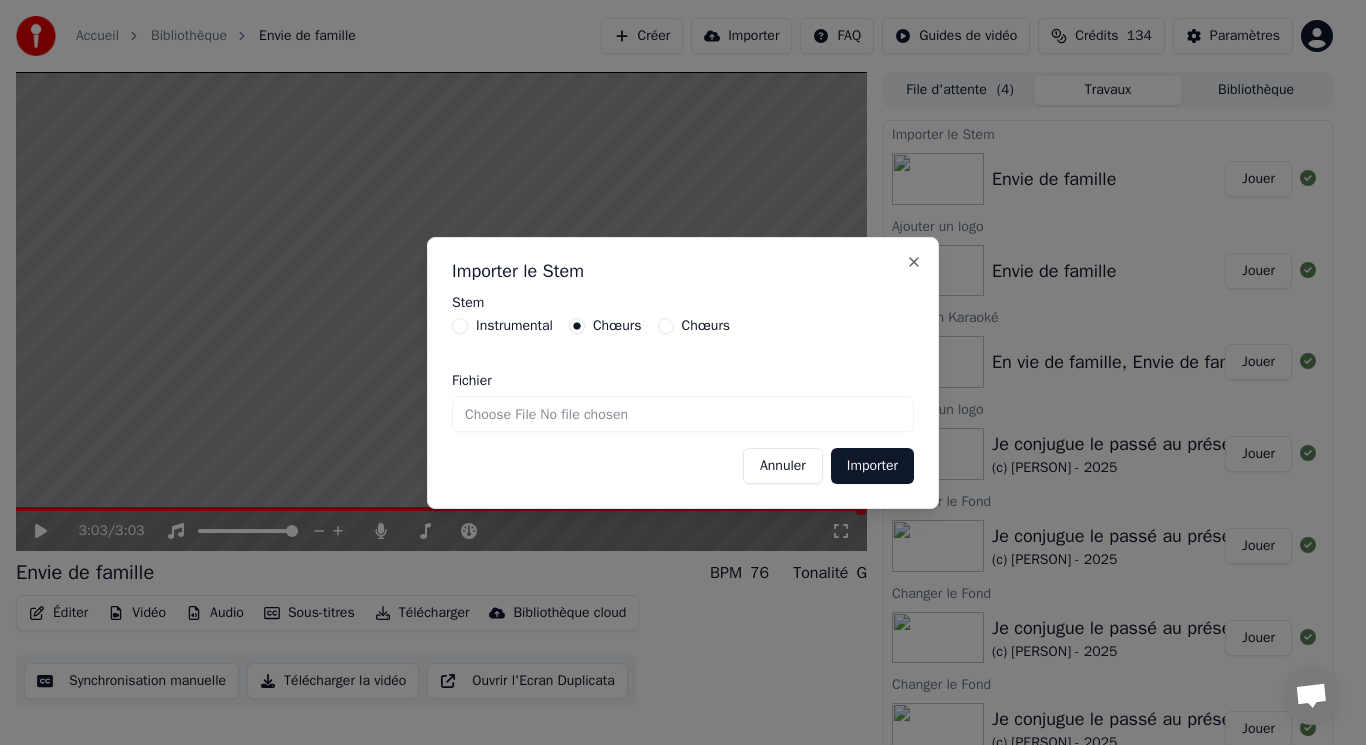 click on "Fichier" at bounding box center (683, 414) 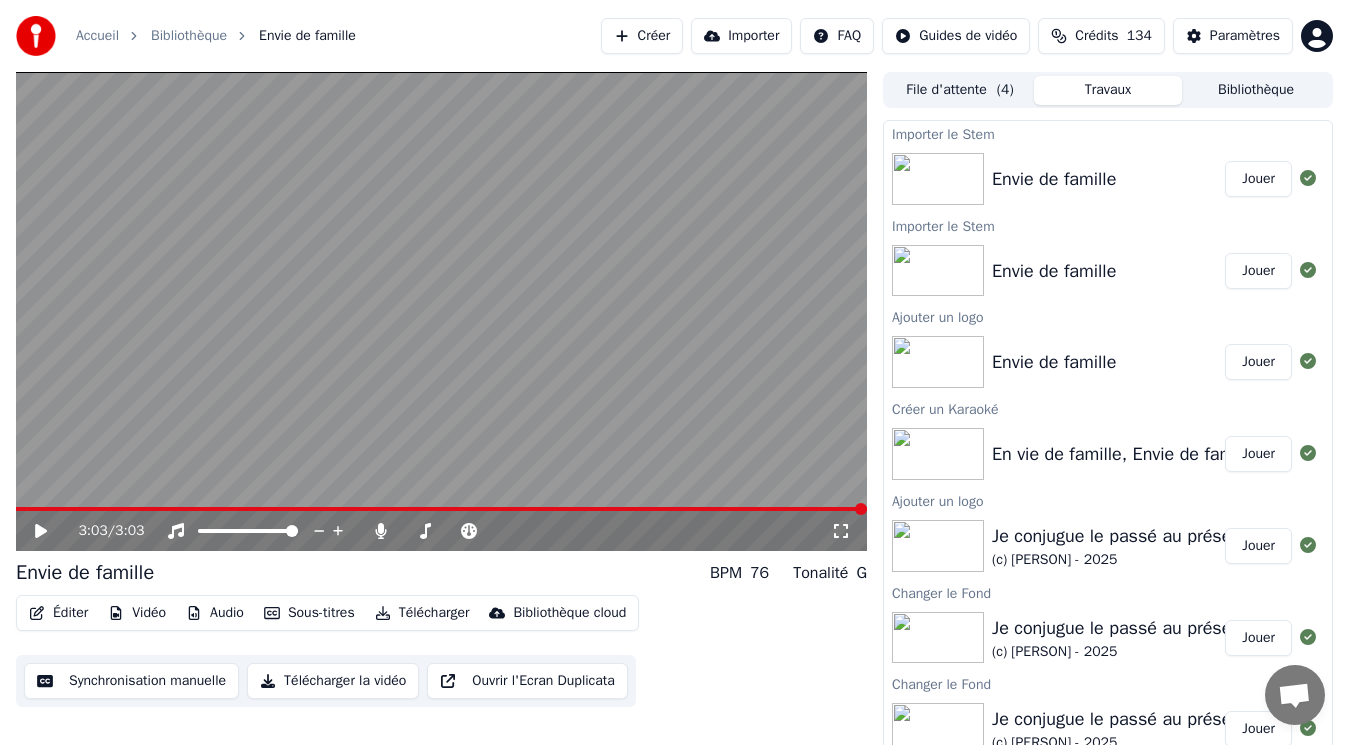 click on "Audio" at bounding box center [215, 613] 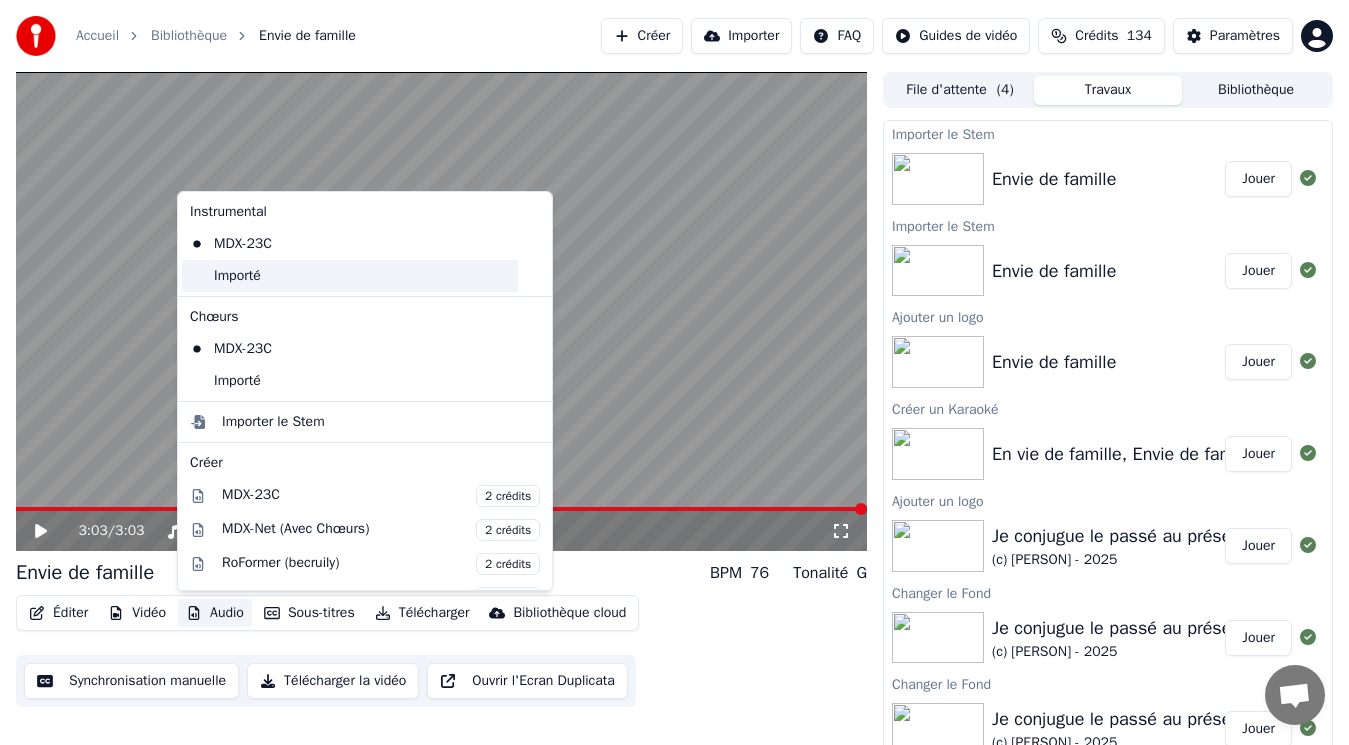 click on "Importé" at bounding box center (350, 276) 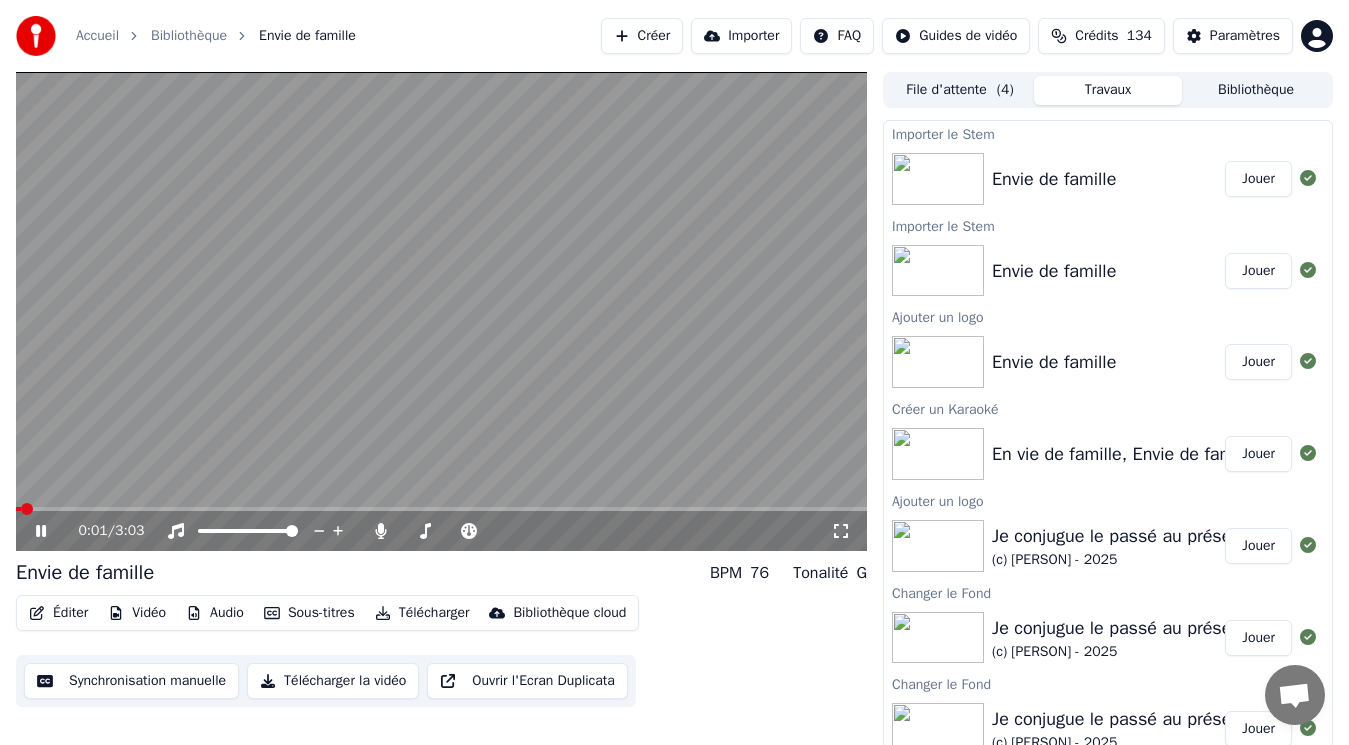 click on "Audio" at bounding box center (215, 613) 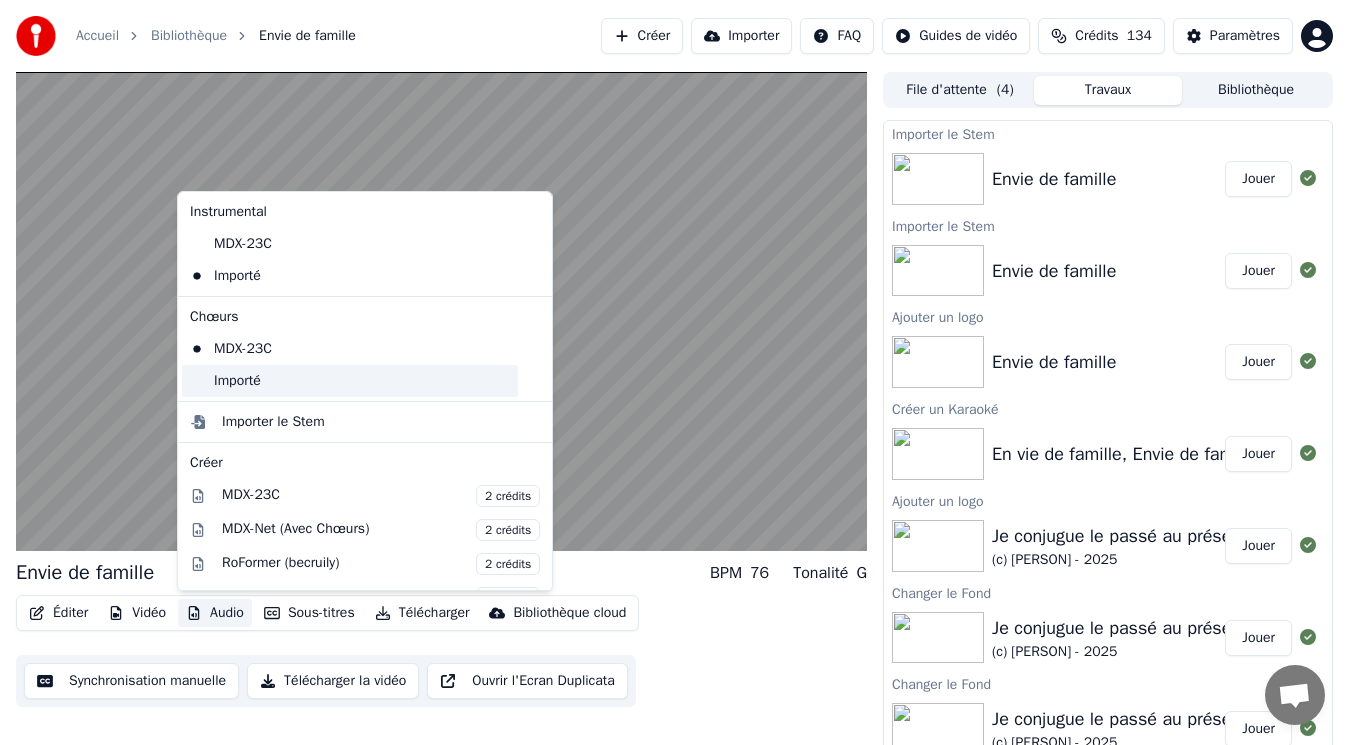 click on "Importé" at bounding box center (350, 381) 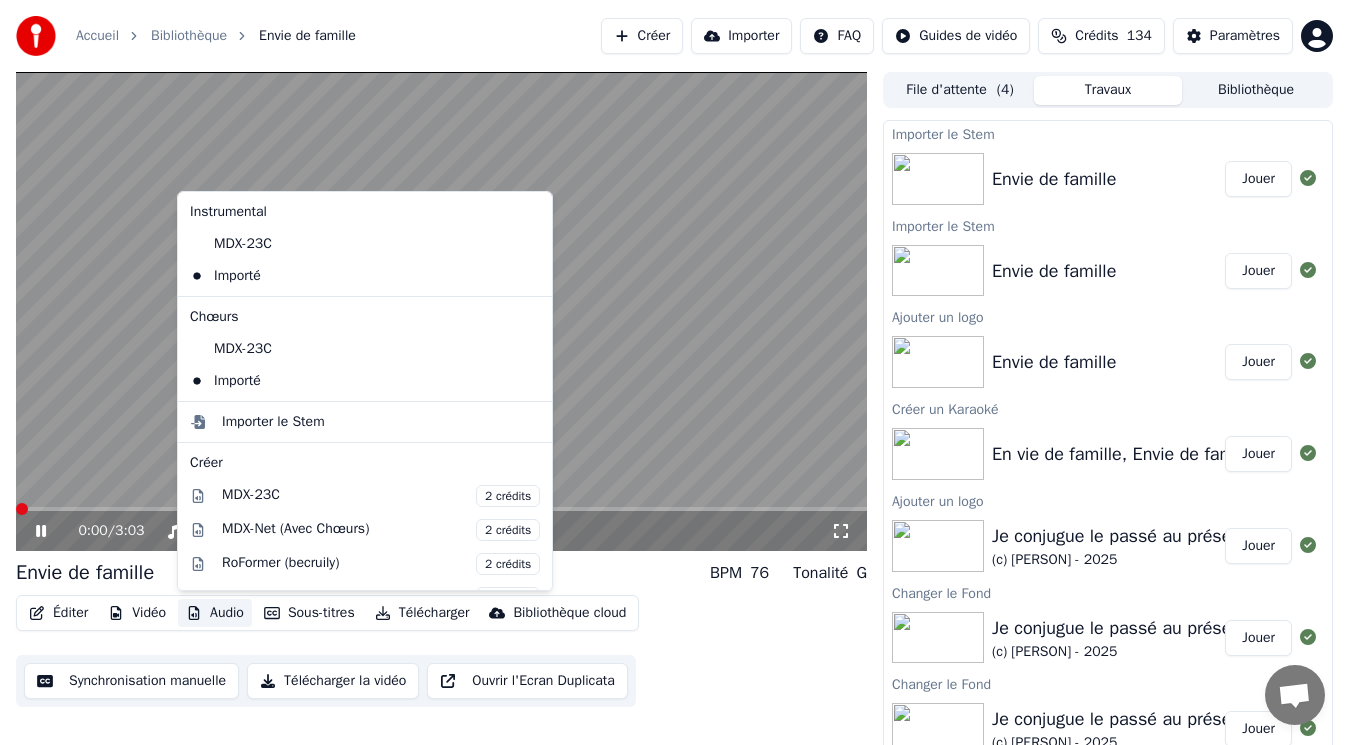 click on "Audio" at bounding box center [215, 613] 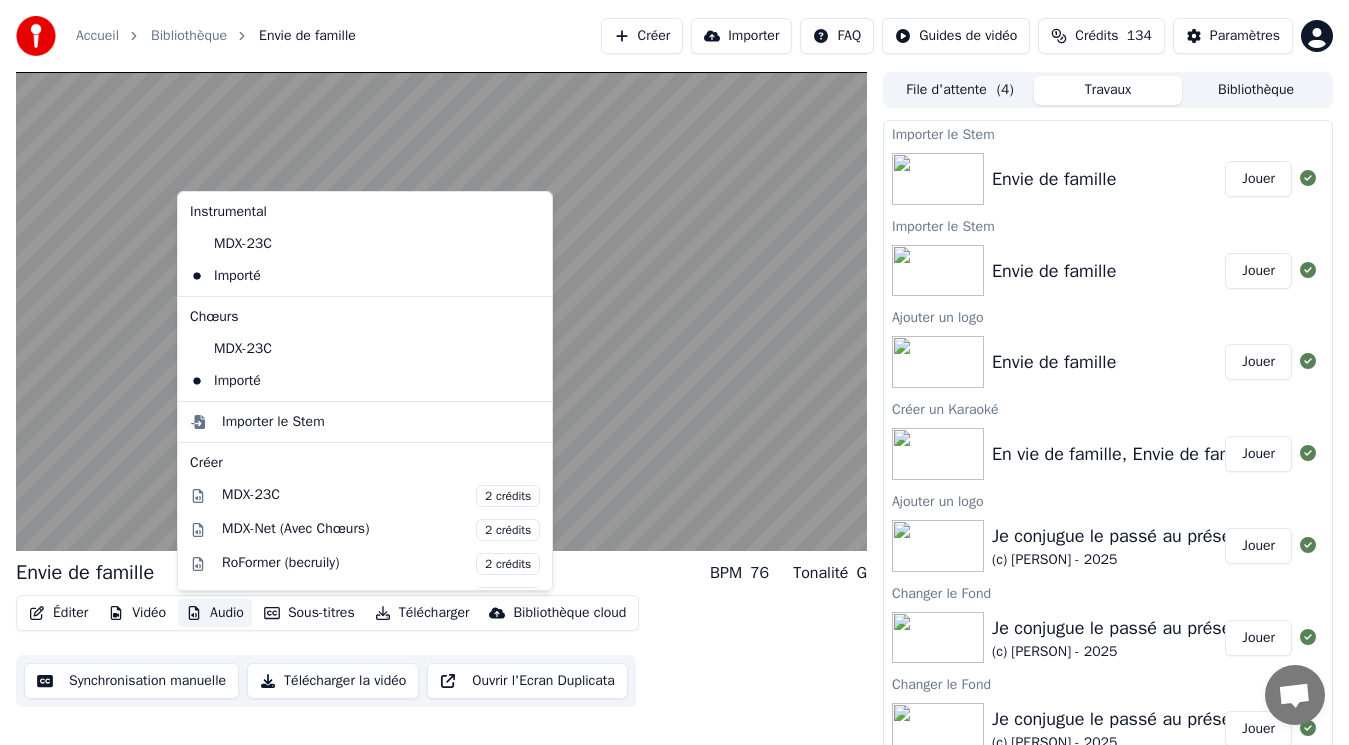 click 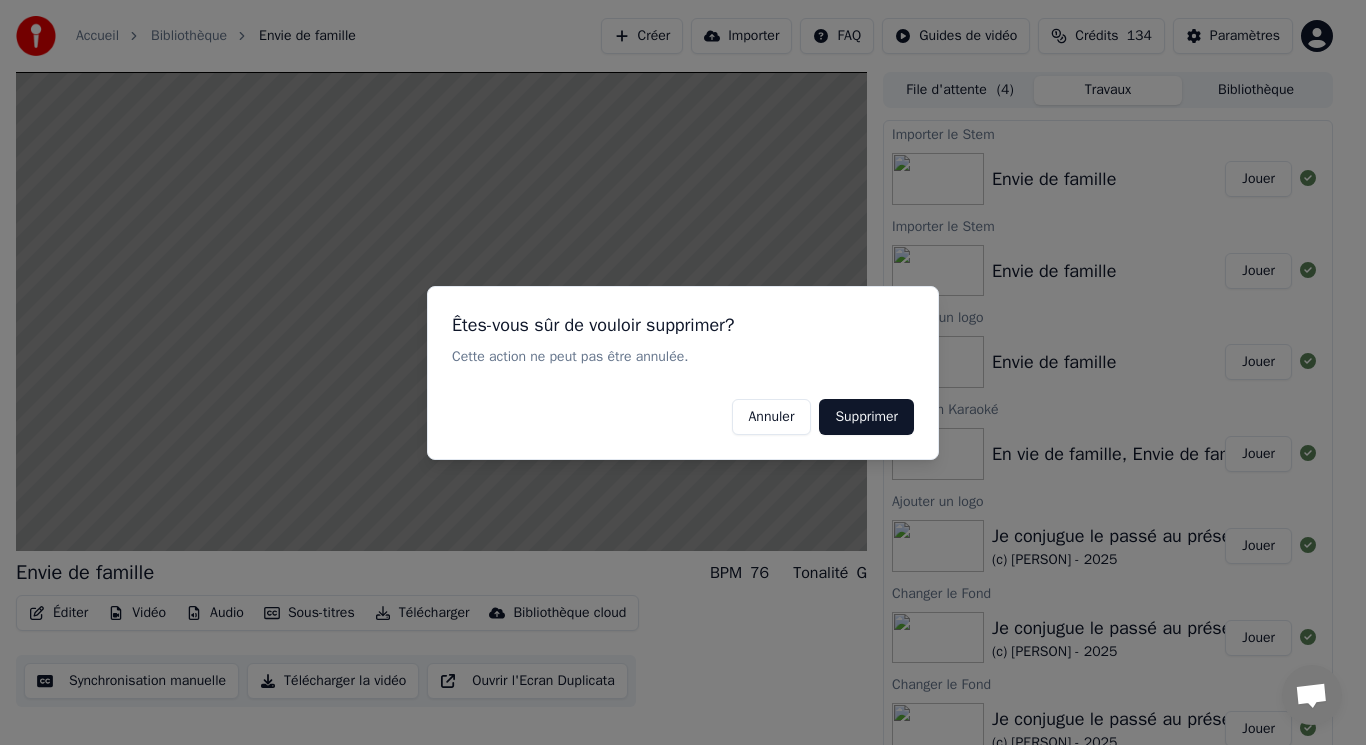 click on "Supprimer" at bounding box center (866, 416) 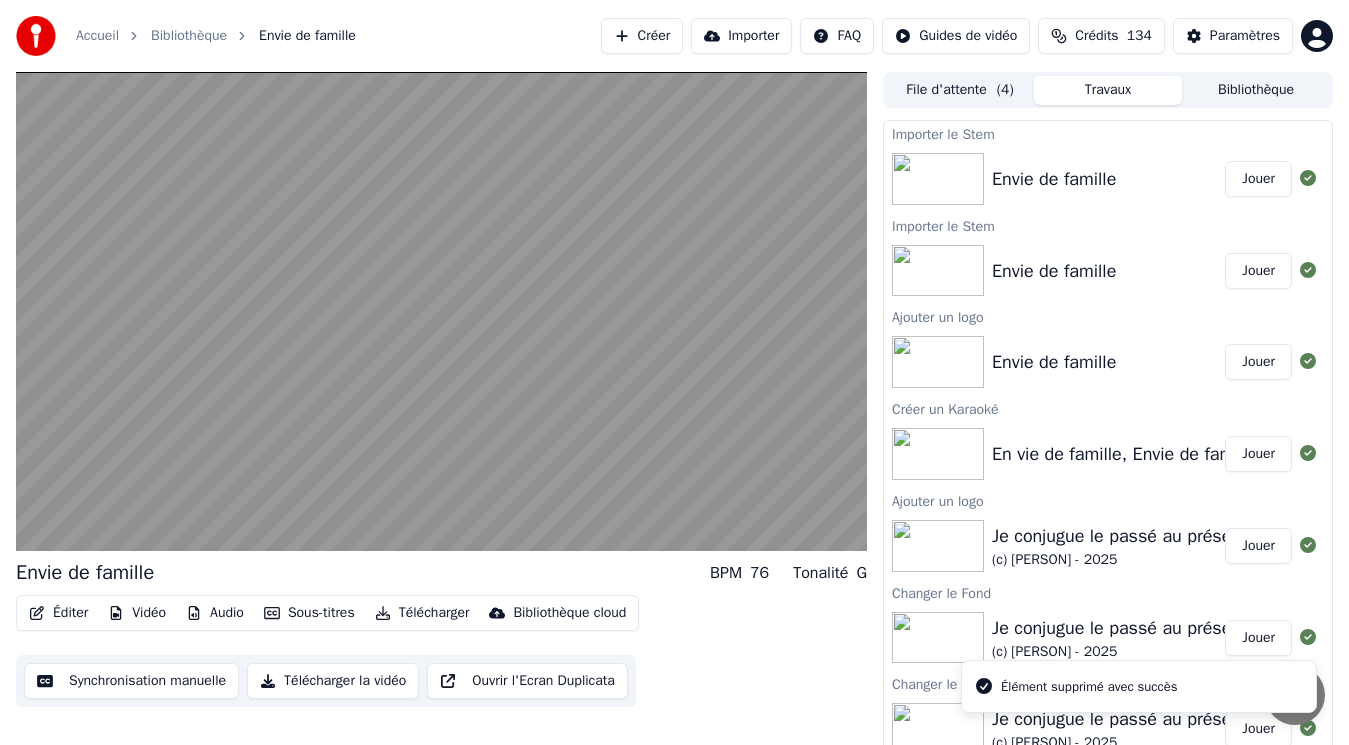 click on "Audio" at bounding box center [215, 613] 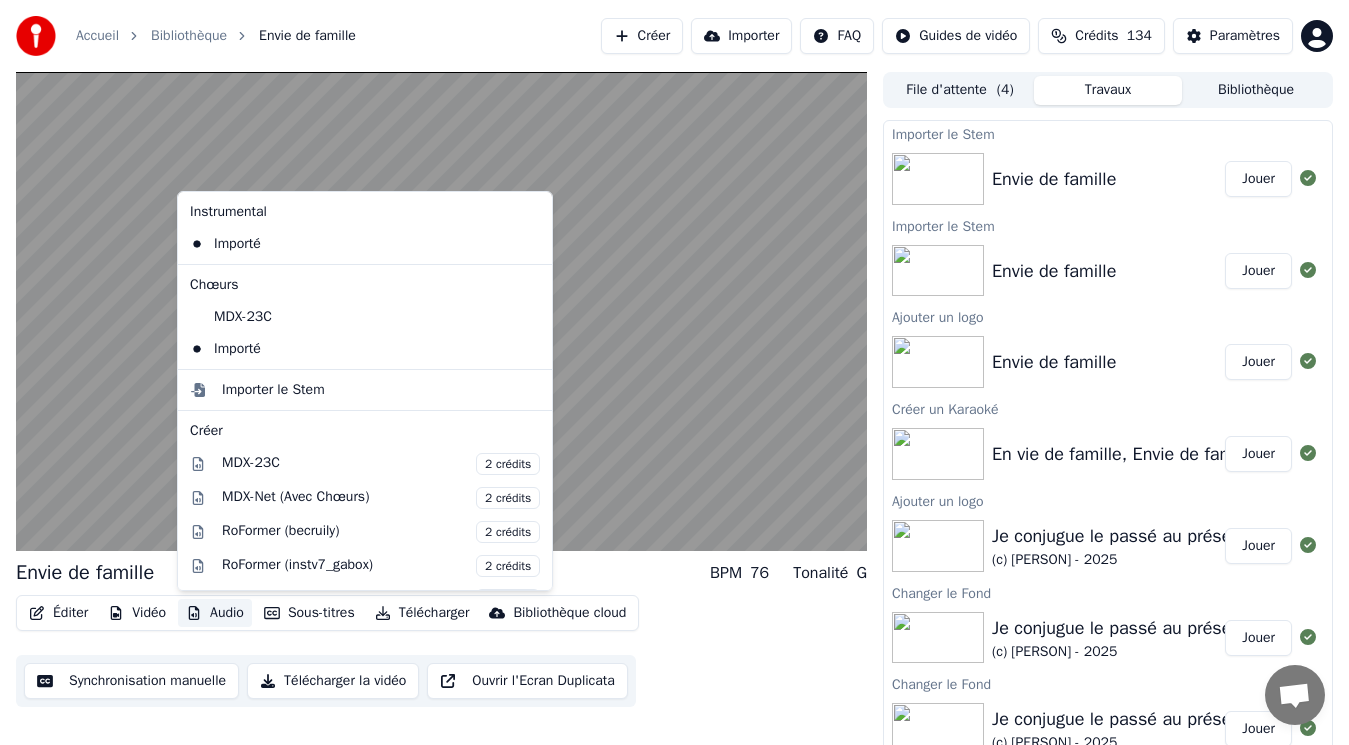 click 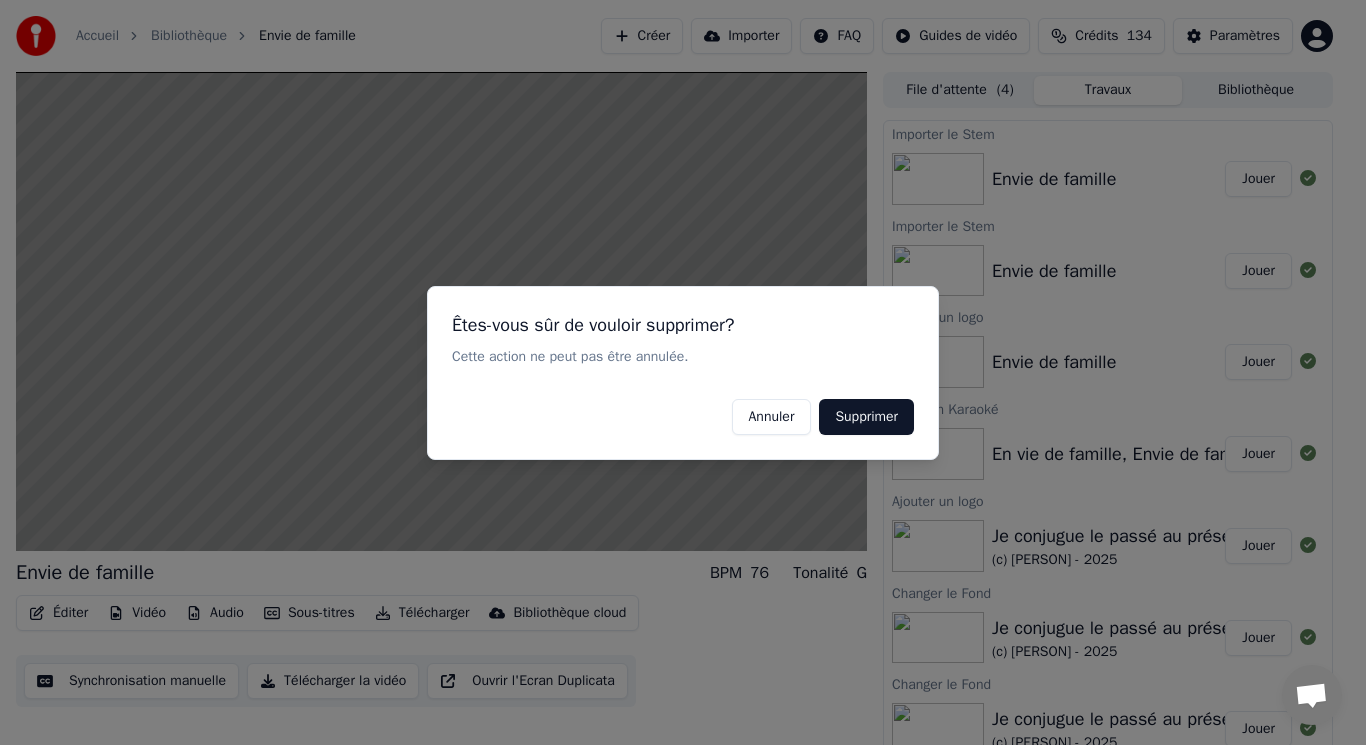 click on "Supprimer" at bounding box center [866, 416] 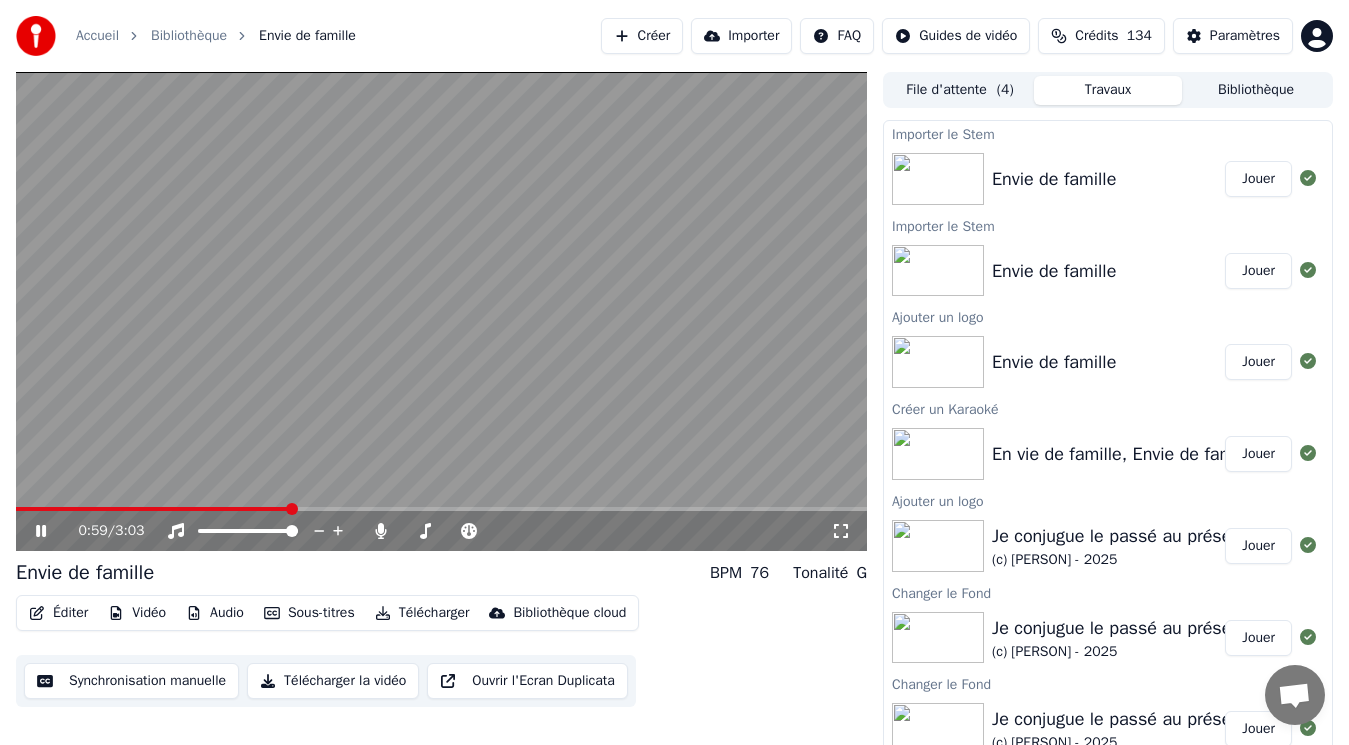 click 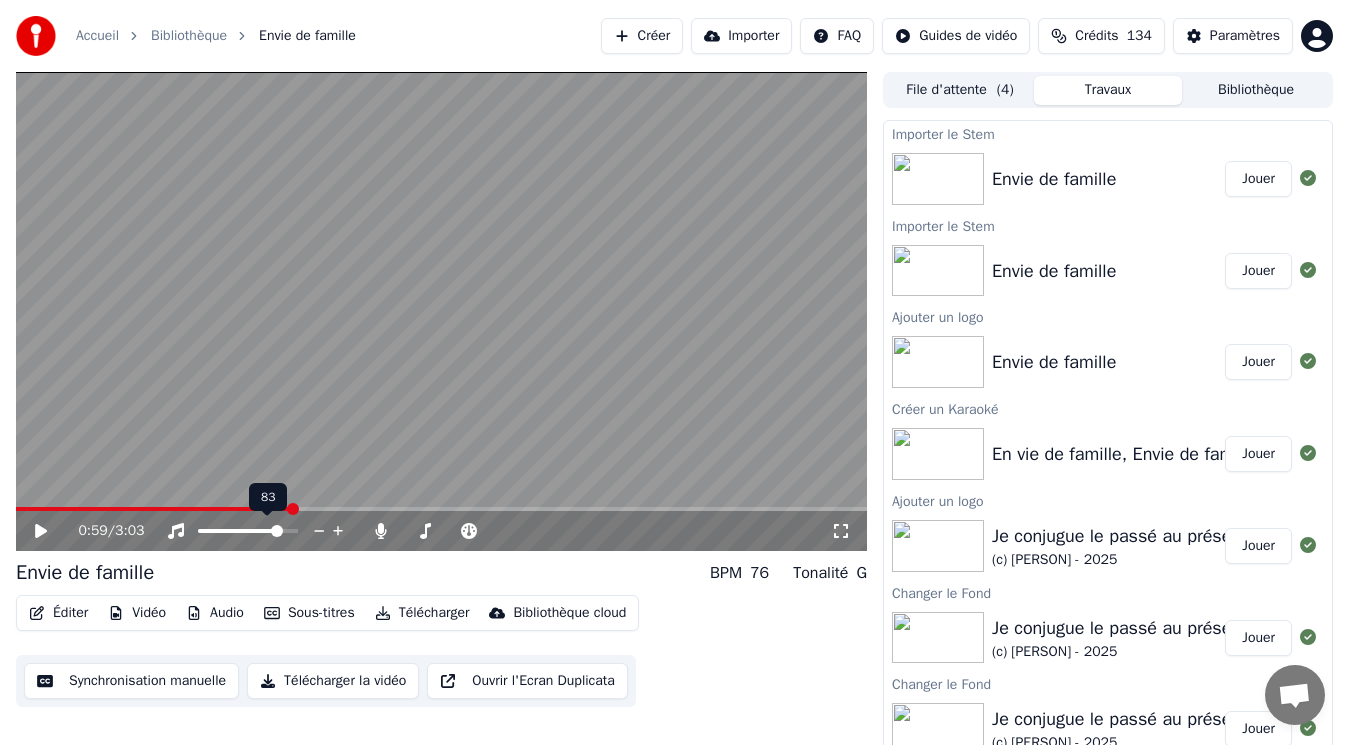 click at bounding box center [239, 531] 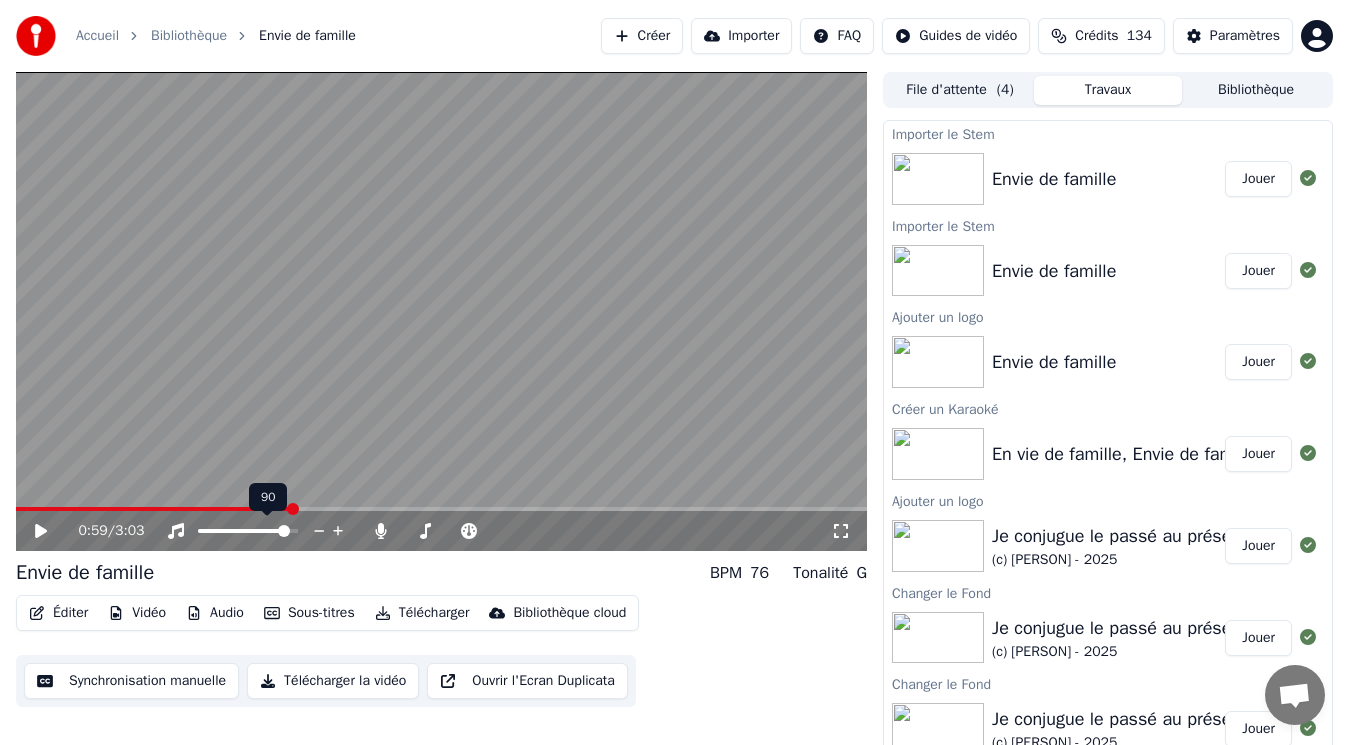 click at bounding box center (284, 531) 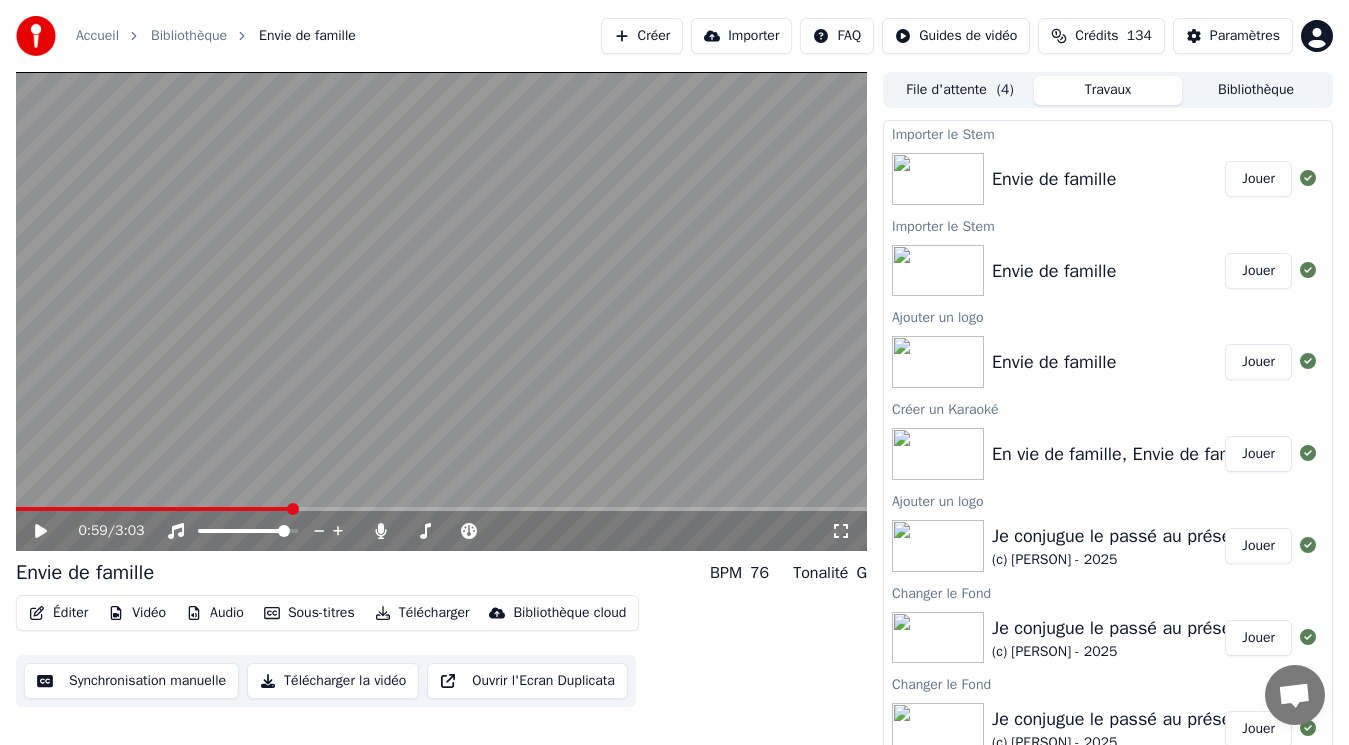 click on "0:59  /  3:03" at bounding box center [441, 531] 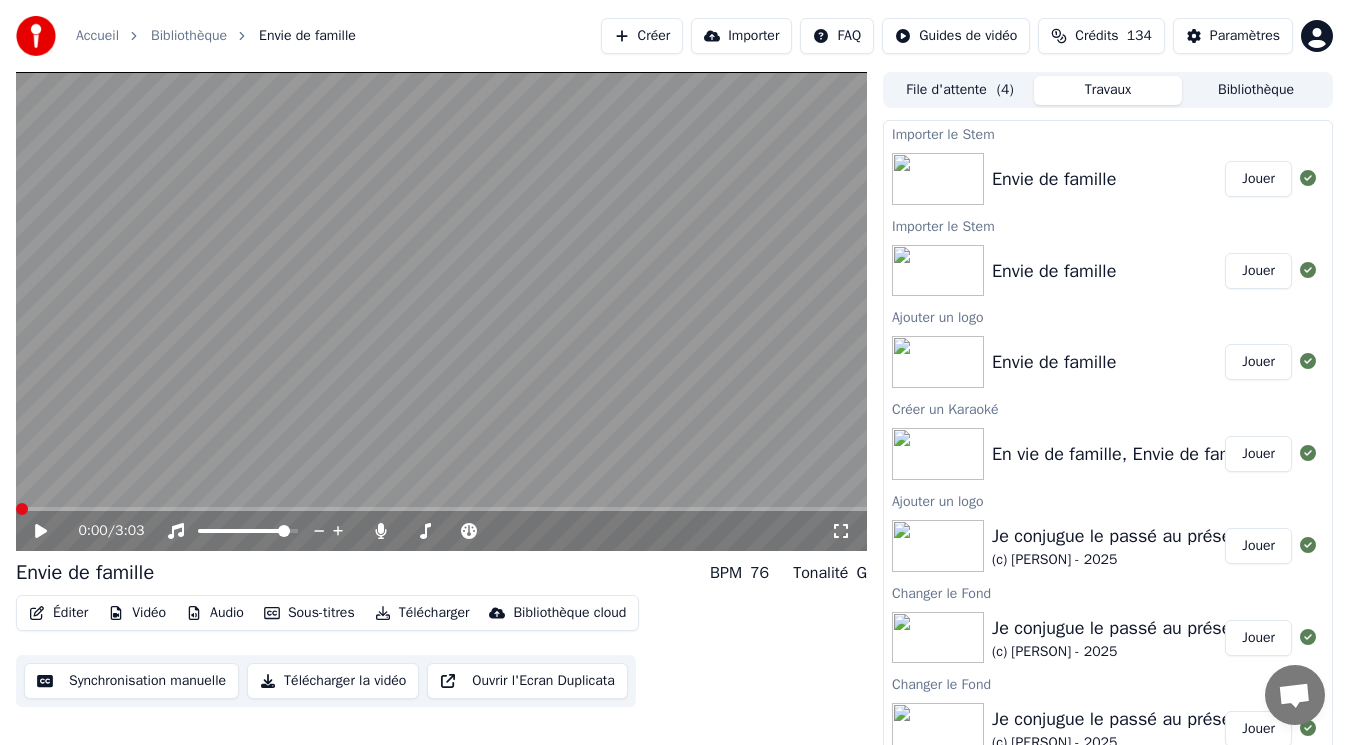click at bounding box center (22, 509) 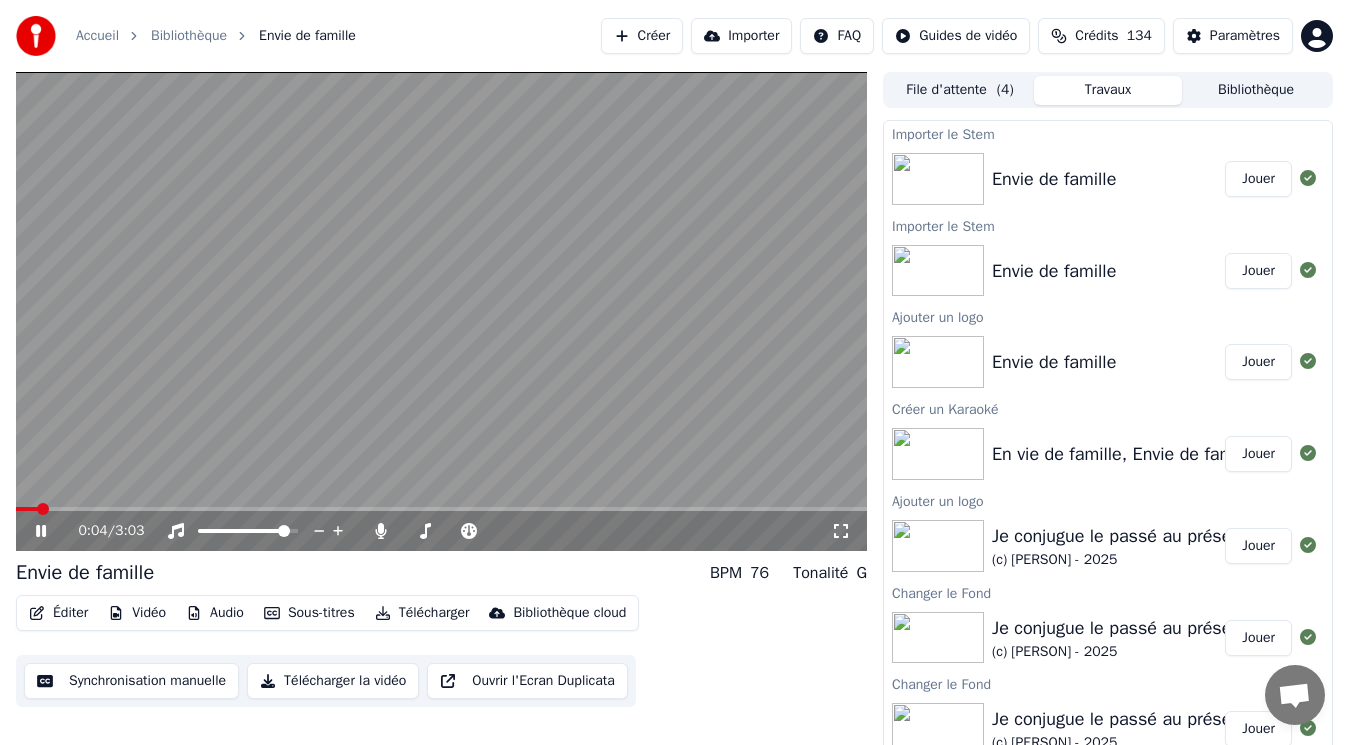 click 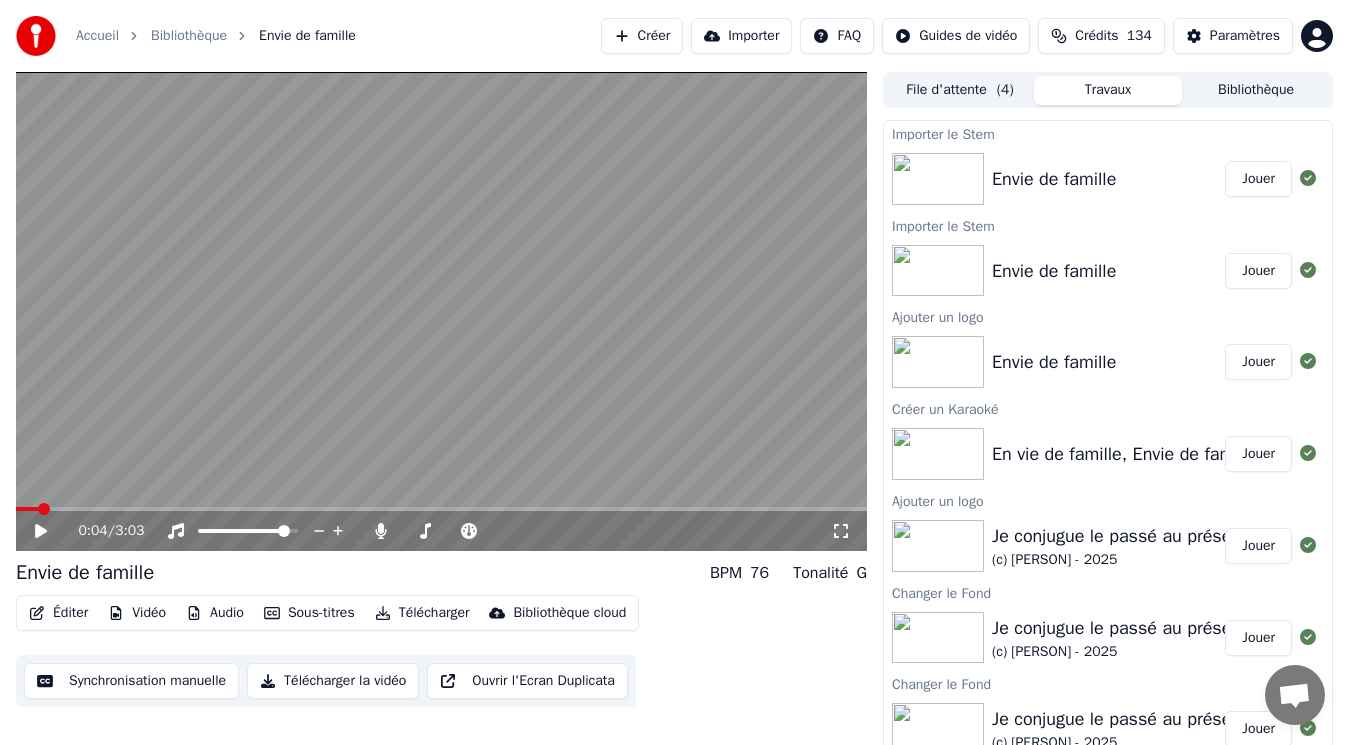 click at bounding box center [938, 546] 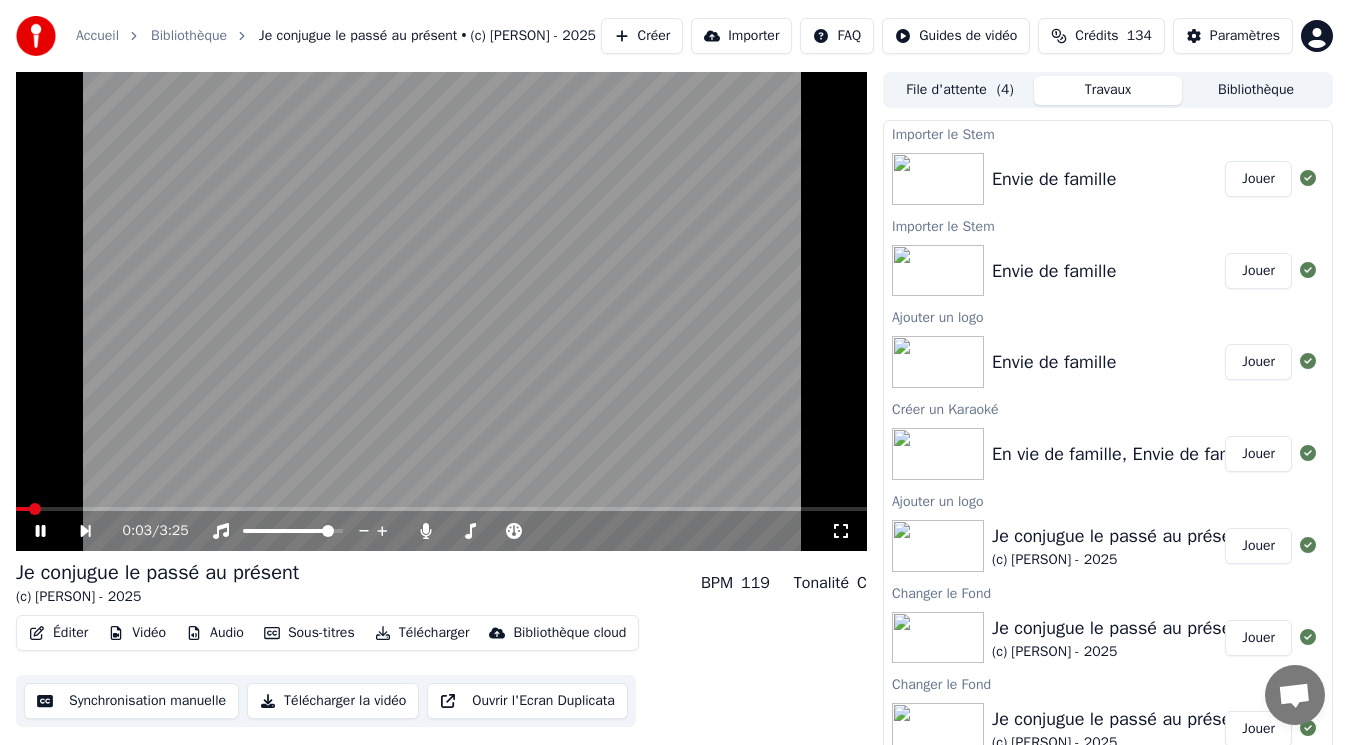 click 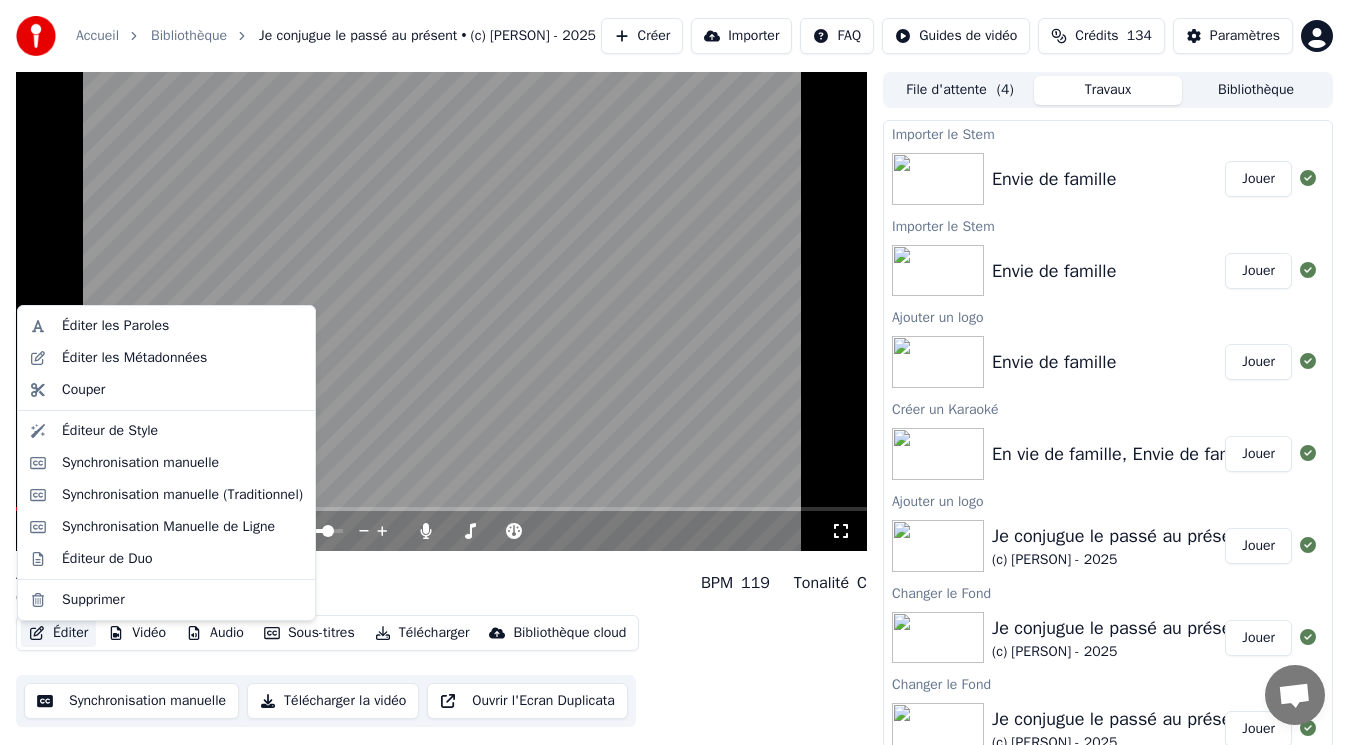 click on "Éditer" at bounding box center [58, 633] 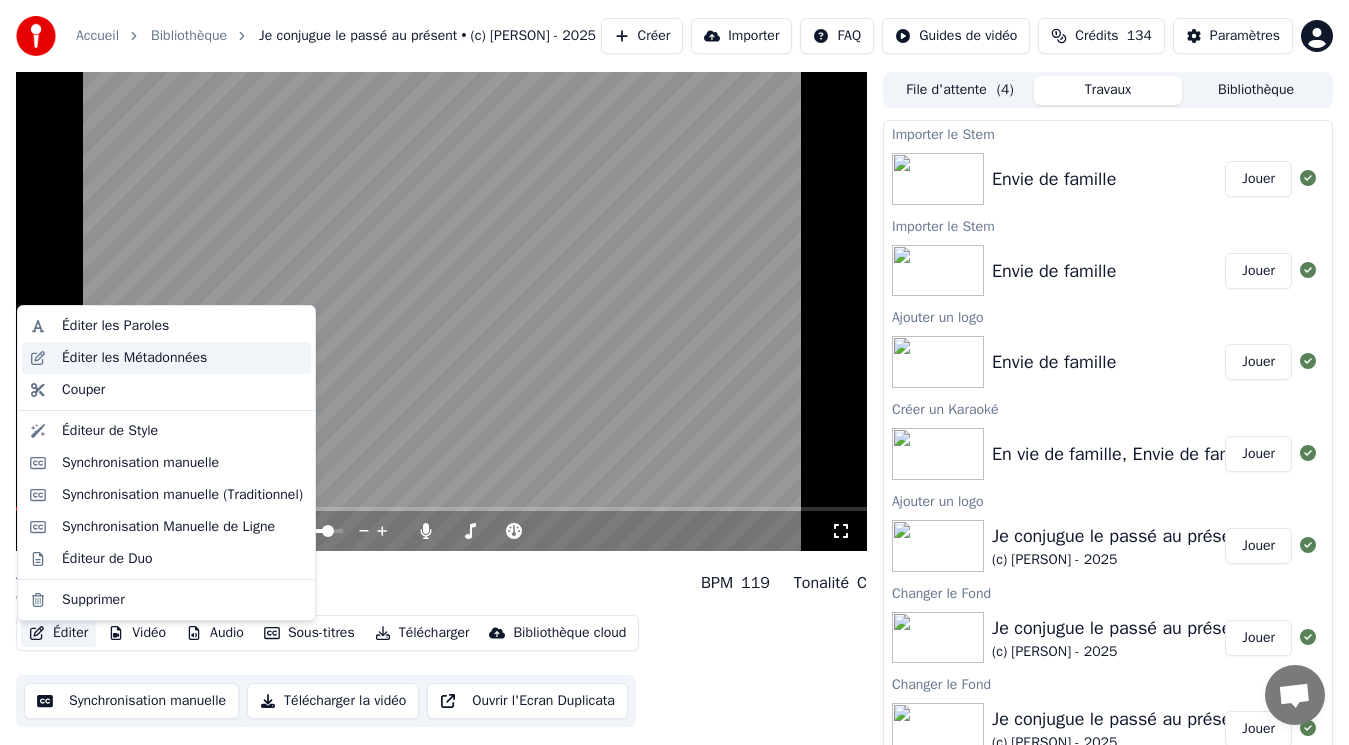 click on "Éditer les Métadonnées" at bounding box center (134, 358) 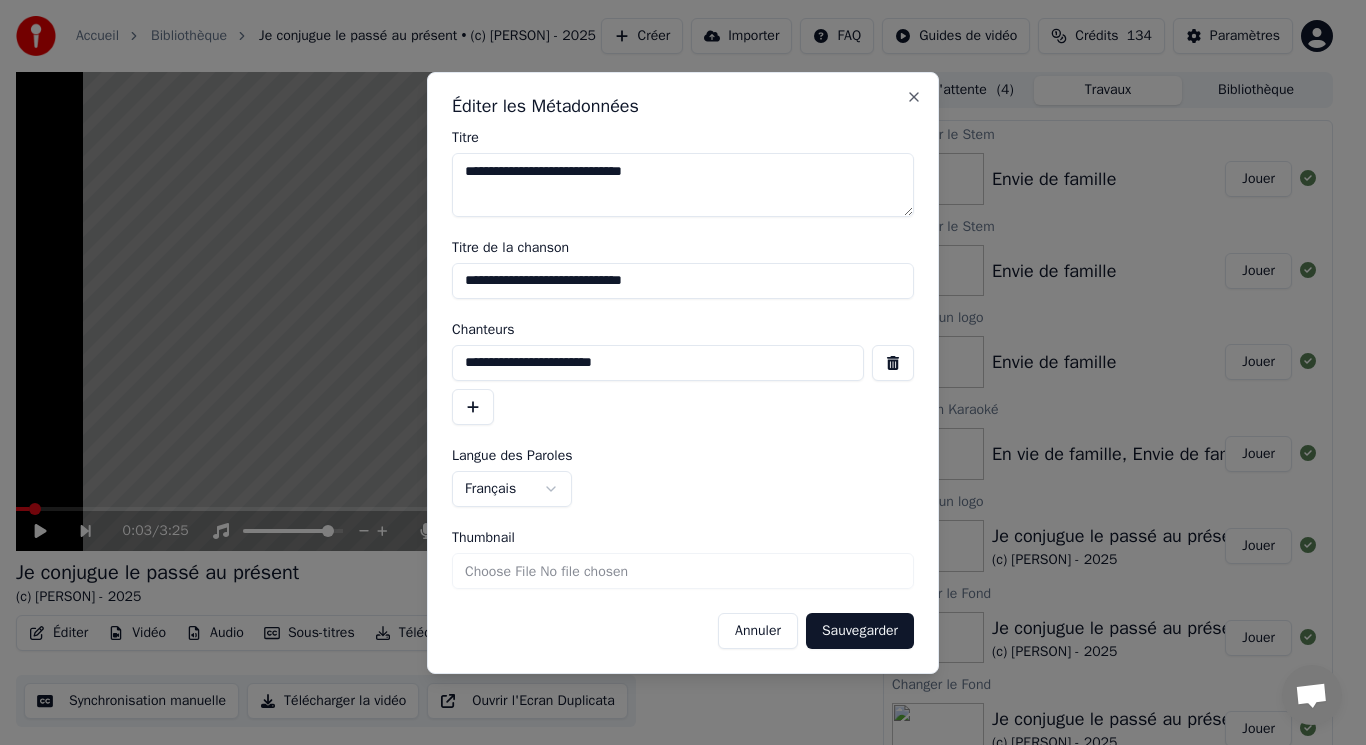 drag, startPoint x: 682, startPoint y: 372, endPoint x: 380, endPoint y: 360, distance: 302.2383 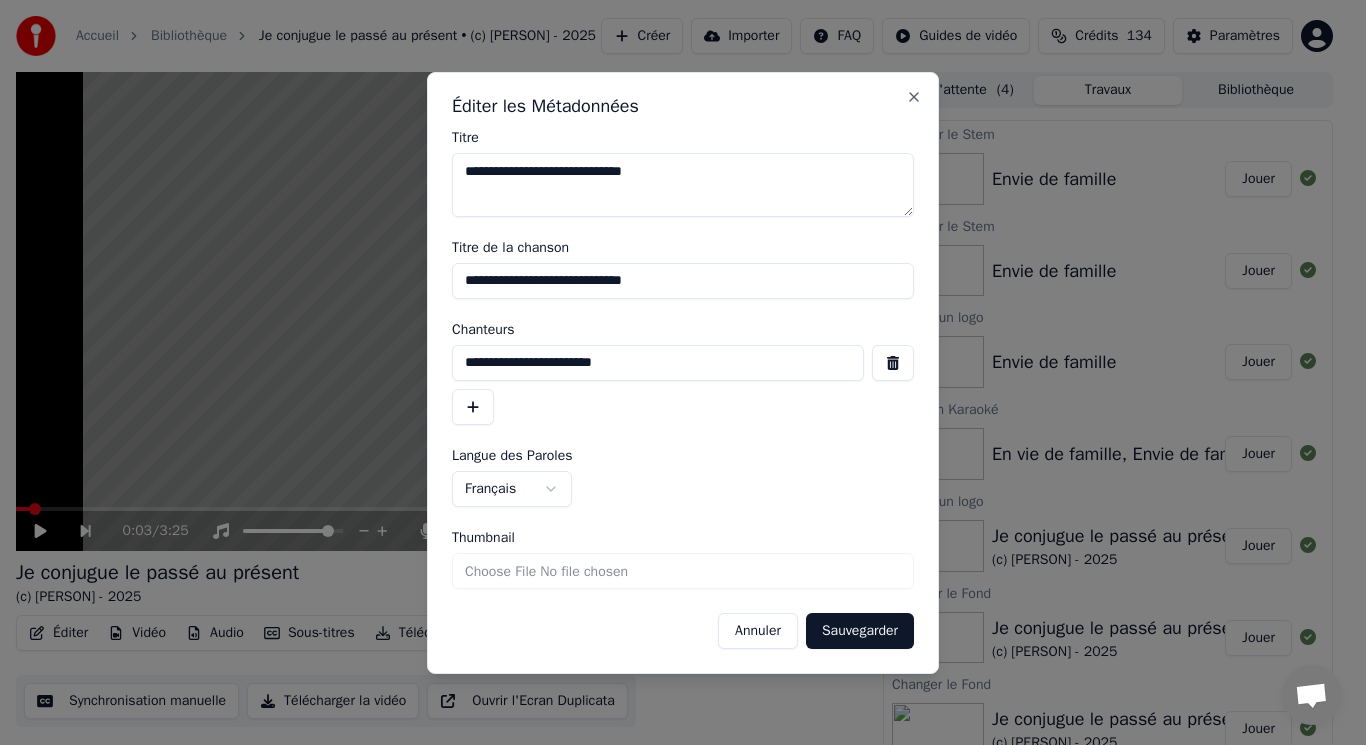 click on "Accueil Bibliothèque Je conjugue le passé au présent • (c) [PERSON] - 2025 Créer Importer FAQ Guides de vidéo Crédits 134 Paramètres 0:03  /  3:25 Je conjugue le passé au présent (c) [PERSON] - 2025 BPM 119 Tonalité C Éditer Vidéo Audio Sous-titres Télécharger Bibliothèque cloud Synchronisation manuelle Télécharger la vidéo Ouvrir l'Ecran Duplicata File d'attente ( 4 ) Travaux Bibliothèque Importer le Stem Envie de famille Jouer Importer le Stem Envie de famille Jouer Ajouter un logo Envie de famille Jouer Créer un Karaoké En vie de famille, Envie de famille sortie Jouer Ajouter un logo Je conjugue le passé au présent (c) [PERSON] - 2025 Jouer Changer le Fond Je conjugue le passé au présent (c) [PERSON] - 2025 Jouer Changer le Fond Je conjugue le passé au présent (c) [PERSON] - 2025 Jouer Changer le Fond Je conjugue le passé au présent (c) [PERSON] - 2025 Jouer Ajouter un logo C’est quoi être heureux ? (c) [PERSON] - 2025 Jouer Jouer" at bounding box center (674, 372) 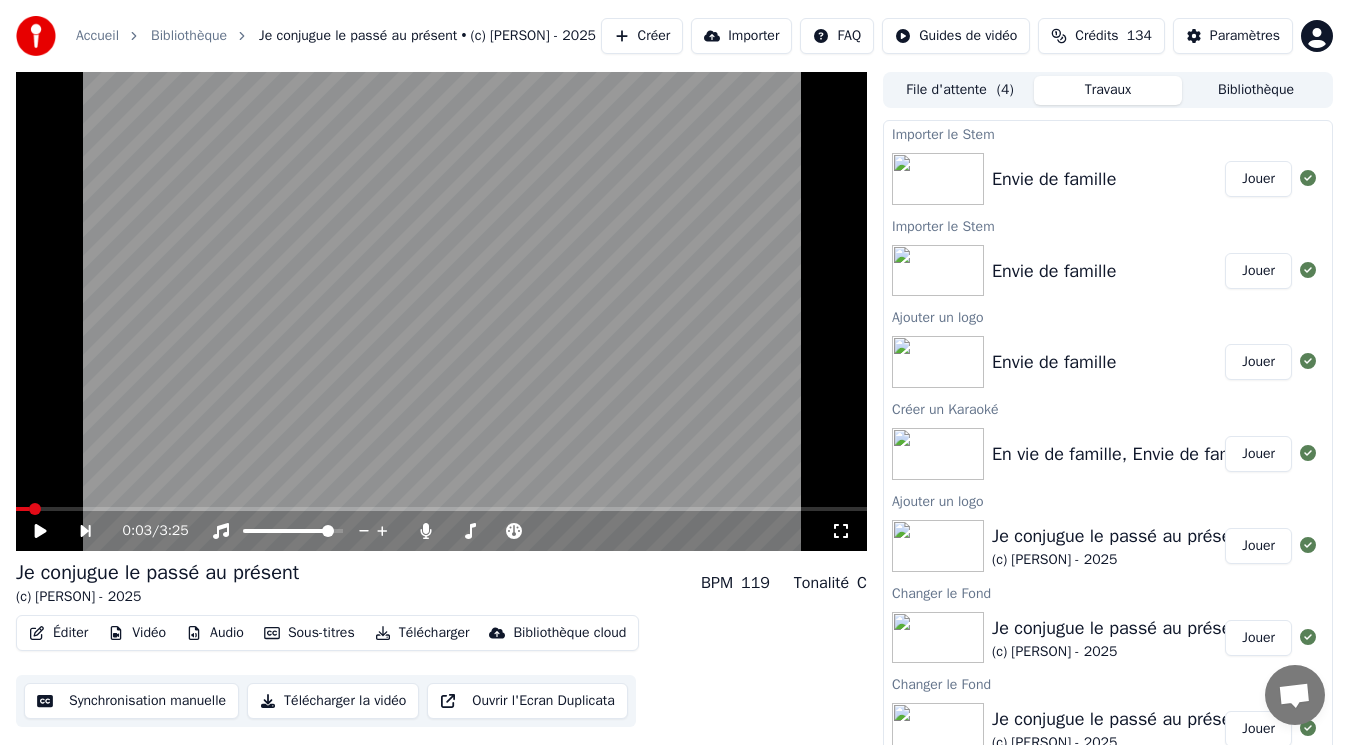 click on "Jouer" at bounding box center (1258, 179) 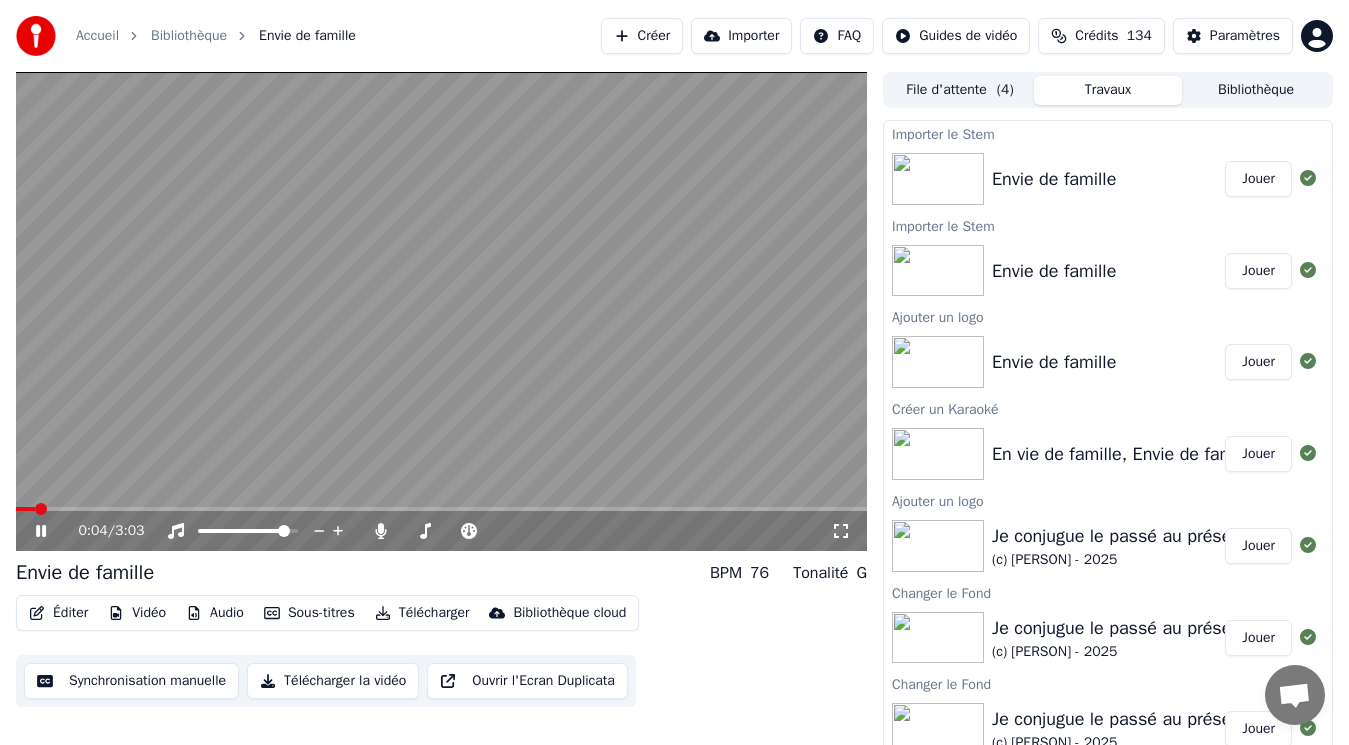 click on "0:04  /  3:03" at bounding box center [441, 531] 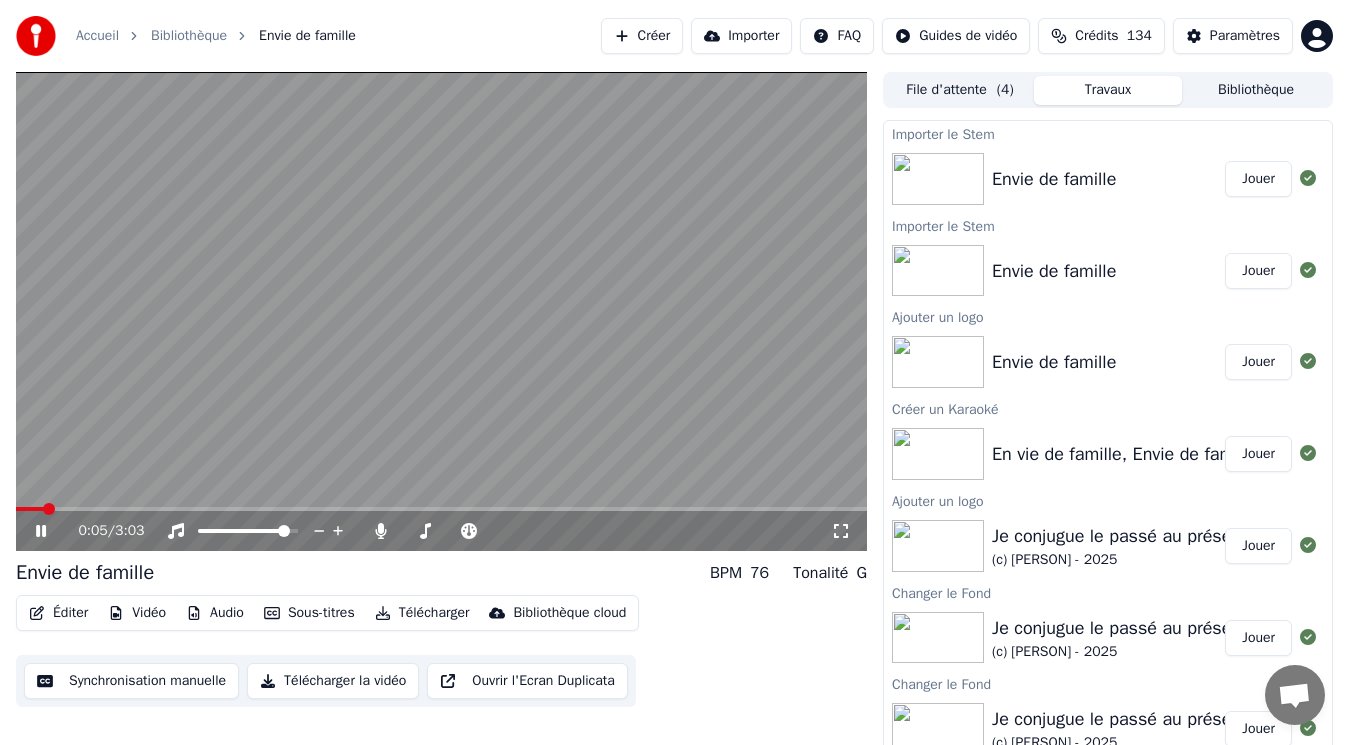 click 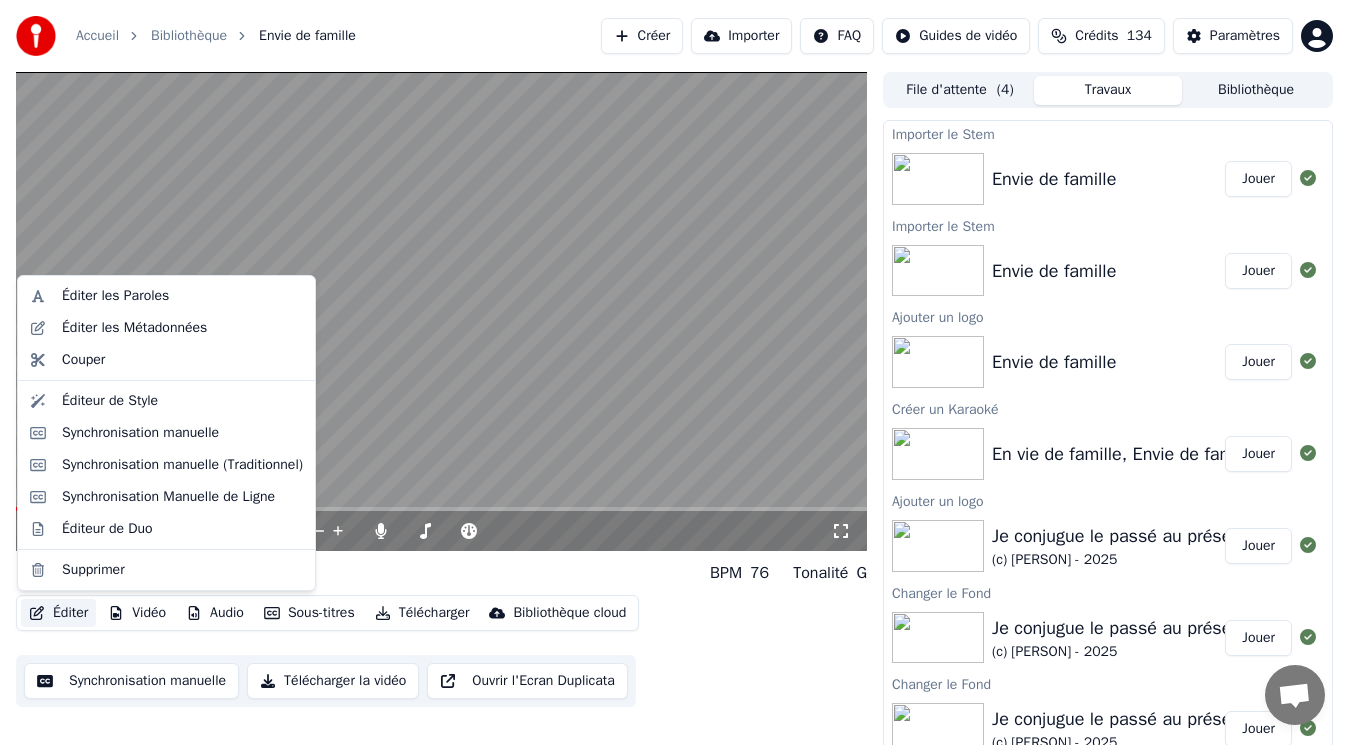 click on "Éditer" at bounding box center [58, 613] 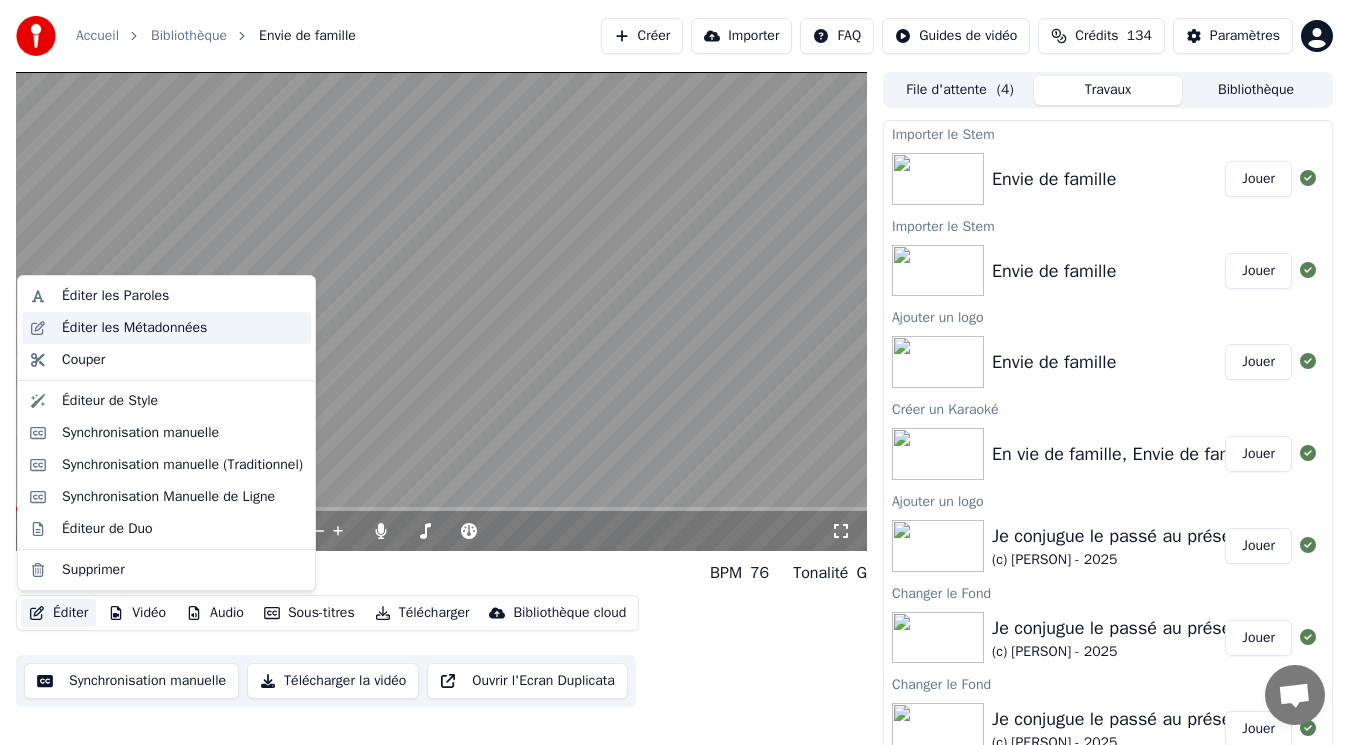 click on "Éditer les Métadonnées" at bounding box center (134, 328) 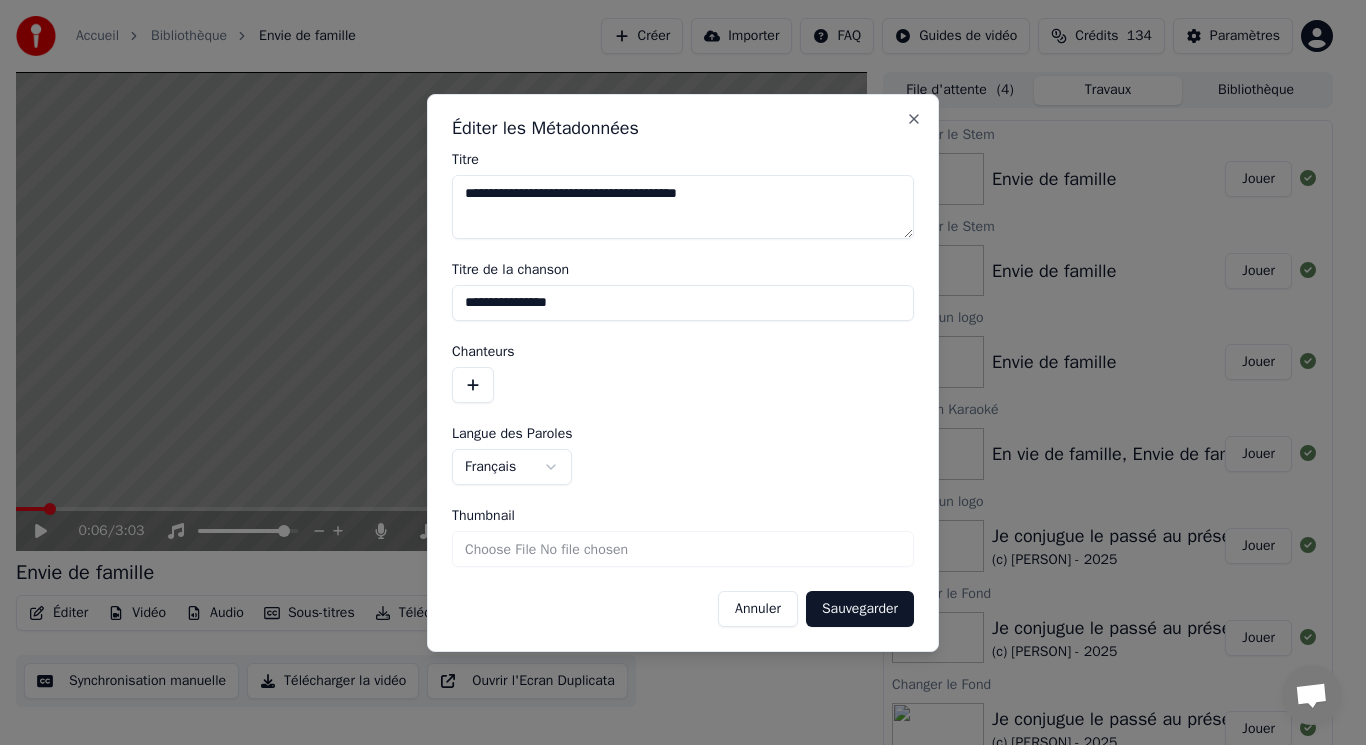 drag, startPoint x: 724, startPoint y: 196, endPoint x: 661, endPoint y: 202, distance: 63.28507 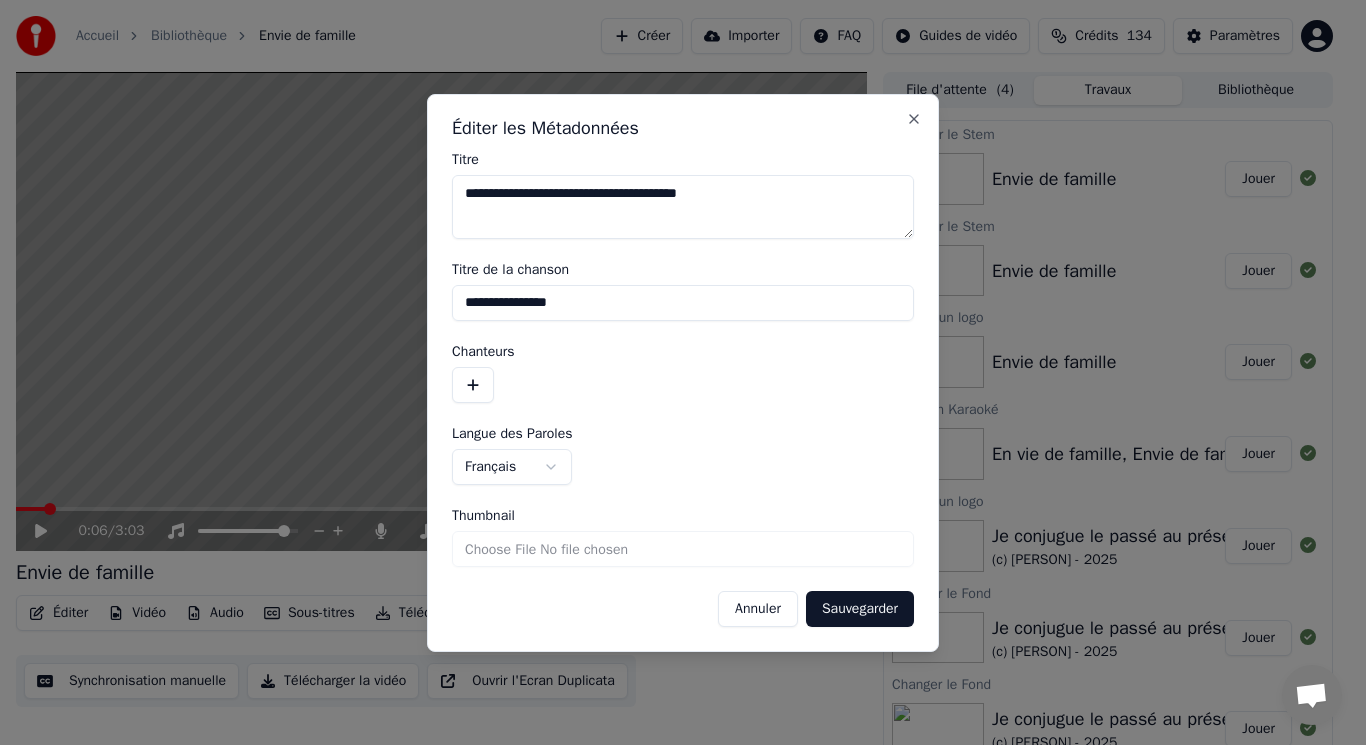 click on "**********" at bounding box center (683, 207) 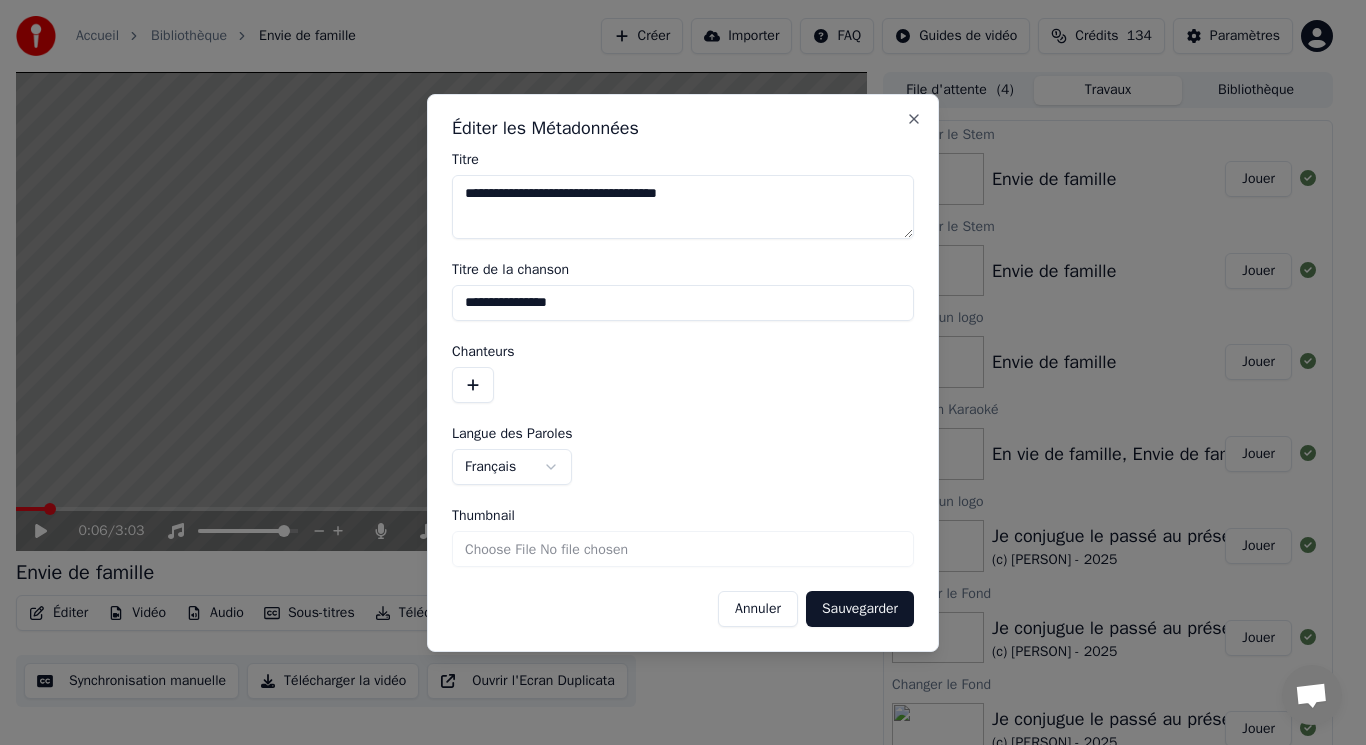 type on "**********" 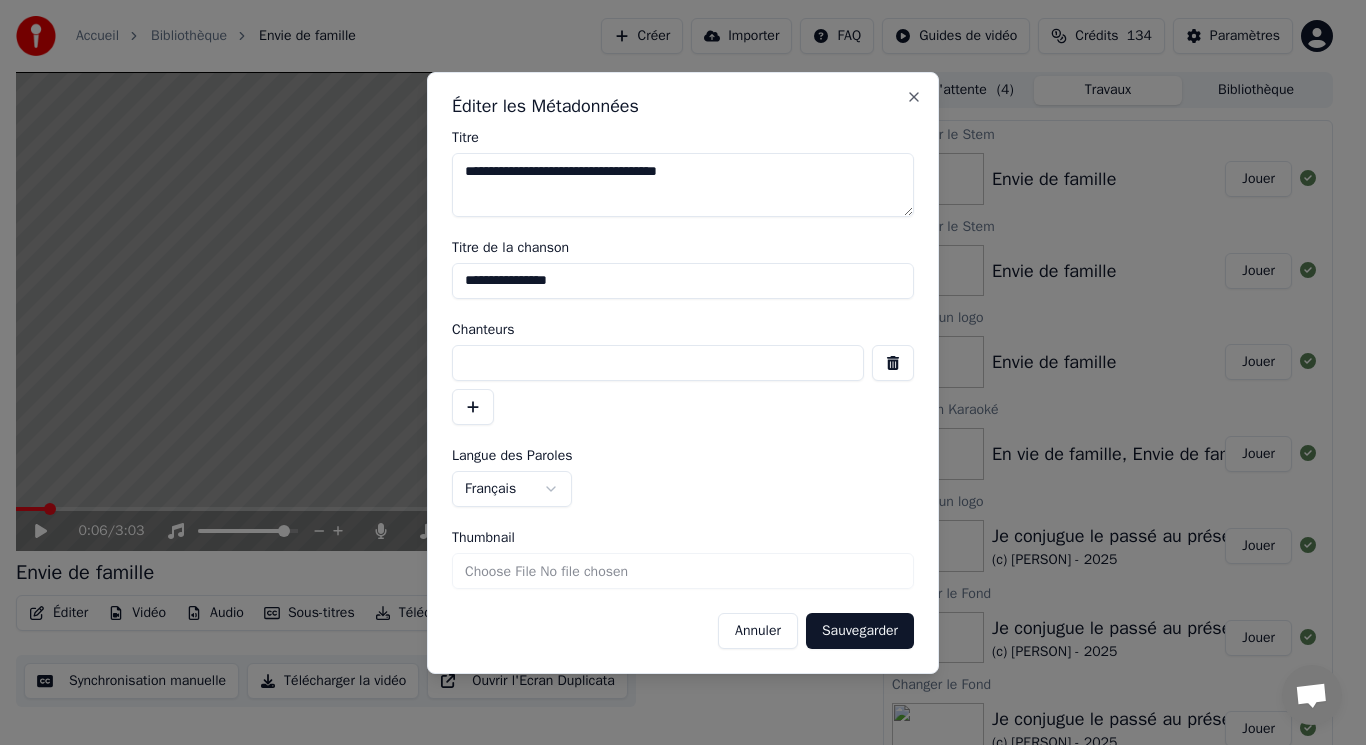 paste on "**********" 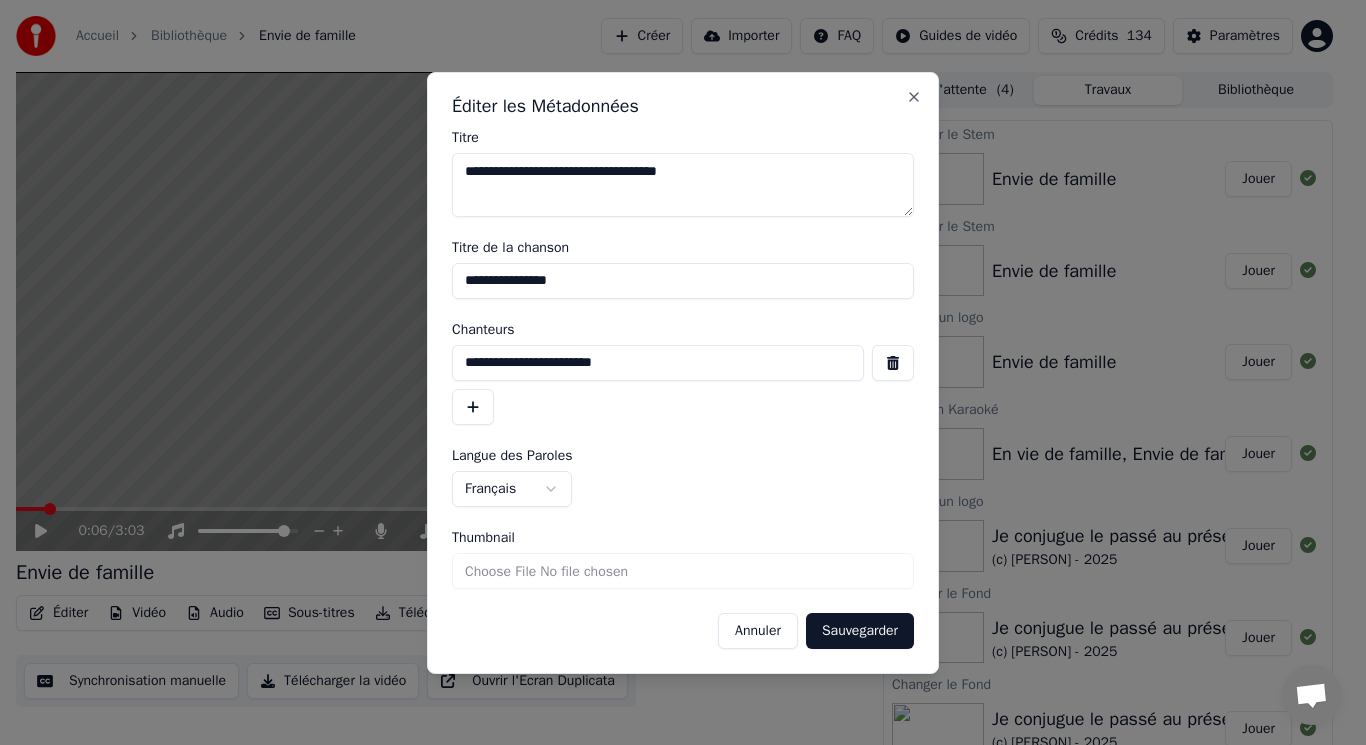 type on "**********" 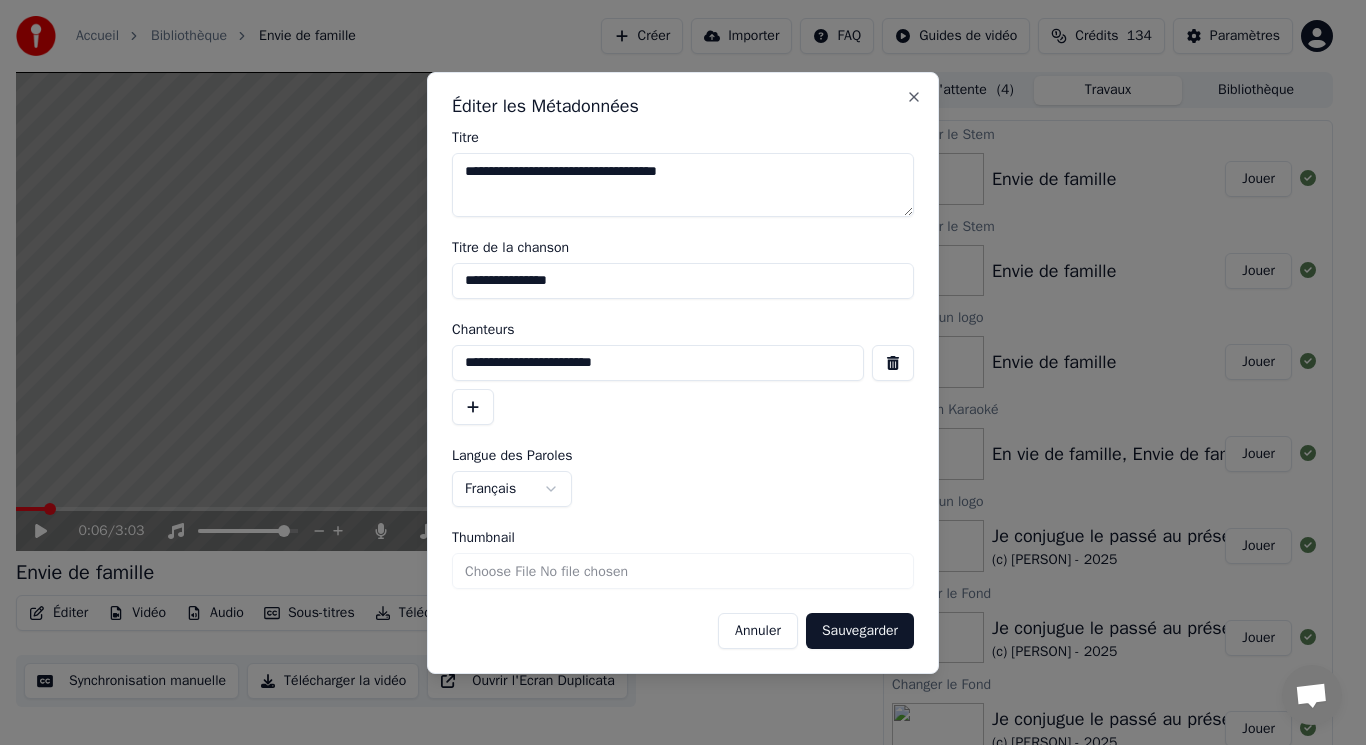 drag, startPoint x: 677, startPoint y: 172, endPoint x: 395, endPoint y: 167, distance: 282.0443 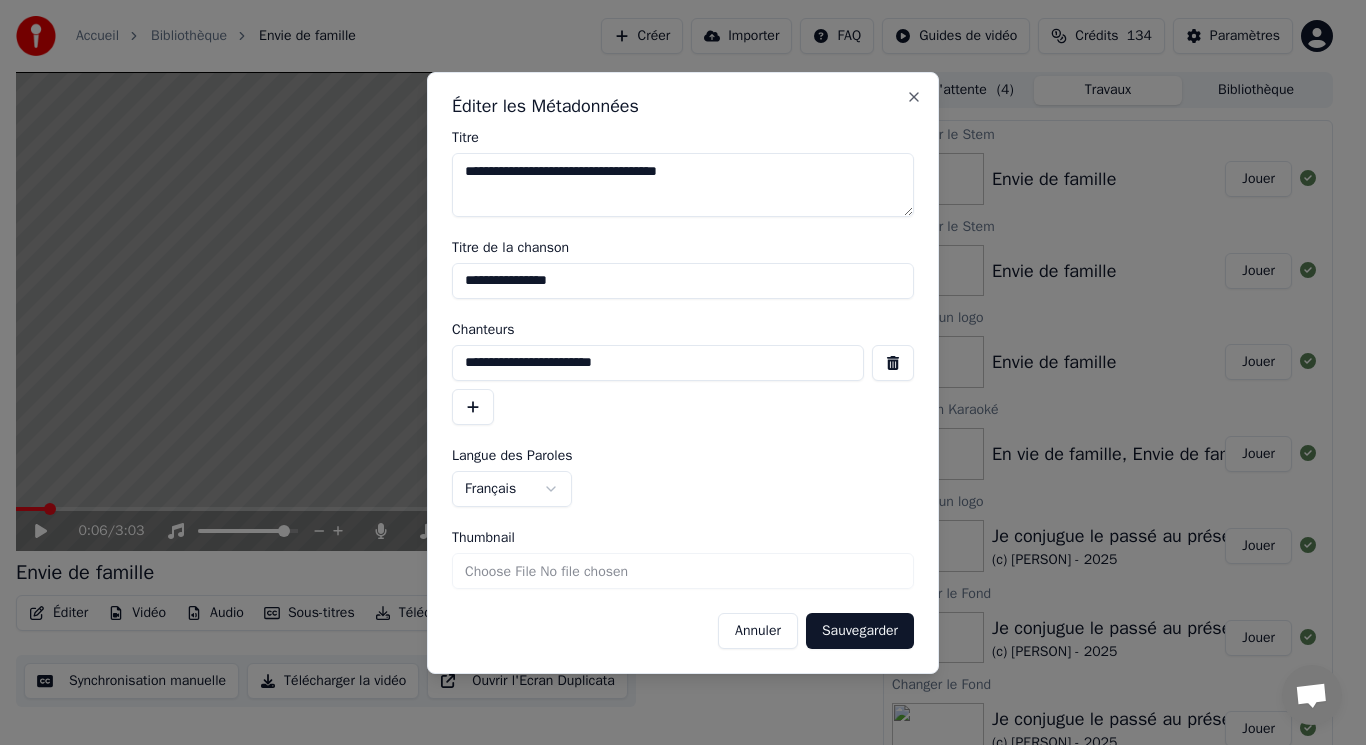 click on "Accueil Bibliothèque Envie de famille Créer Importer FAQ Guides de vidéo Crédits 134 Paramètres 0:06  /  3:03 Envie de famille BPM 76 Tonalité G Éditer Vidéo Audio Sous-titres Télécharger Bibliothèque cloud Synchronisation manuelle Télécharger la vidéo Ouvrir l'Ecran Duplicata File d'attente ( 4 ) Travaux Bibliothèque Importer le Stem Envie de famille Jouer Importer le Stem Envie de famille Jouer Ajouter un logo Envie de famille Jouer Créer un Karaoké En vie de famille, Envie de famille sortie Jouer Ajouter un logo Je conjugue le passé au présent (c) [PERSON] - 2025 Jouer Changer le Fond Je conjugue le passé au présent (c) [PERSON] - 2025 Jouer Changer le Fond Je conjugue le passé au présent (c) [PERSON] - 2025 Jouer Changer le Fond Je conjugue le passé au présent (c) [PERSON] - 2025 Jouer Ajouter un logo C’est quoi être heureux ? (c) [PERSON] - 2025 Jouer Exporter [.mp4] J’ai appris à aimer seul (c) [PERSON] - 2025 Exporter [.mkv]" at bounding box center [674, 372] 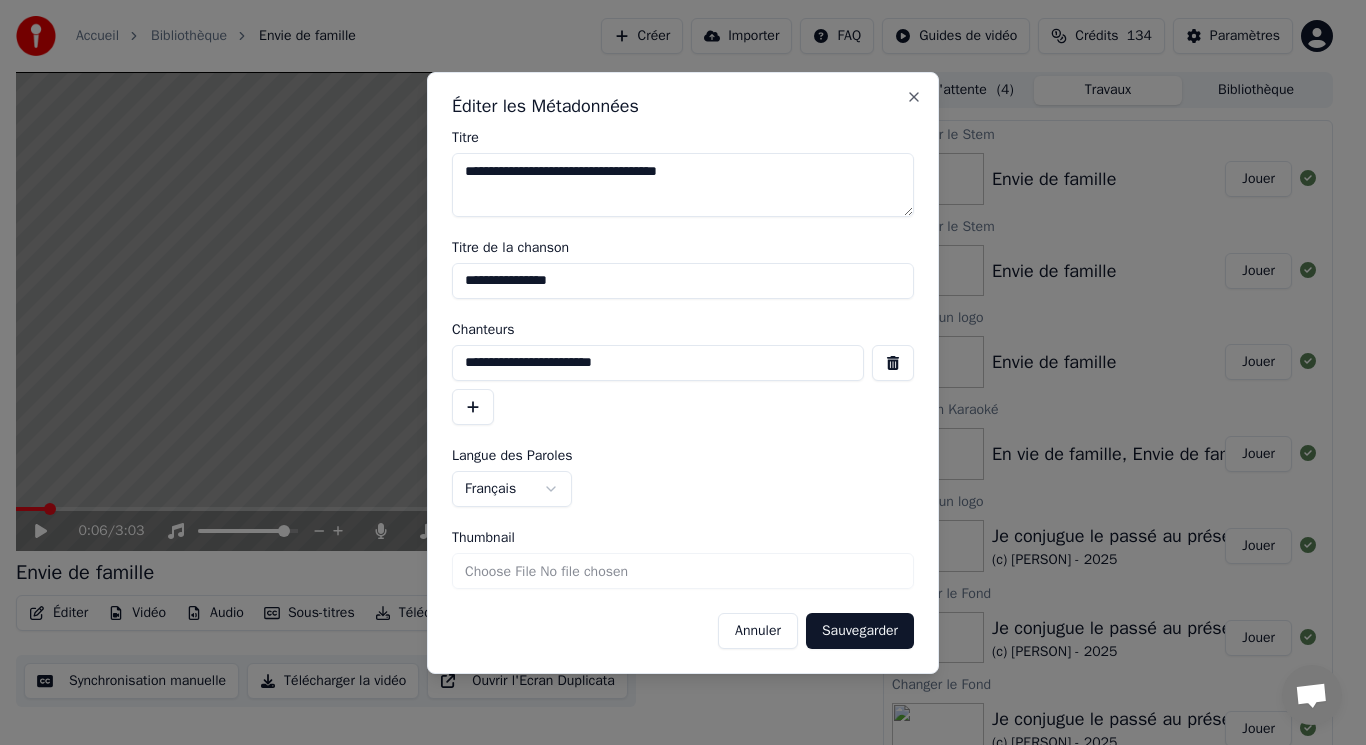 paste on "**********" 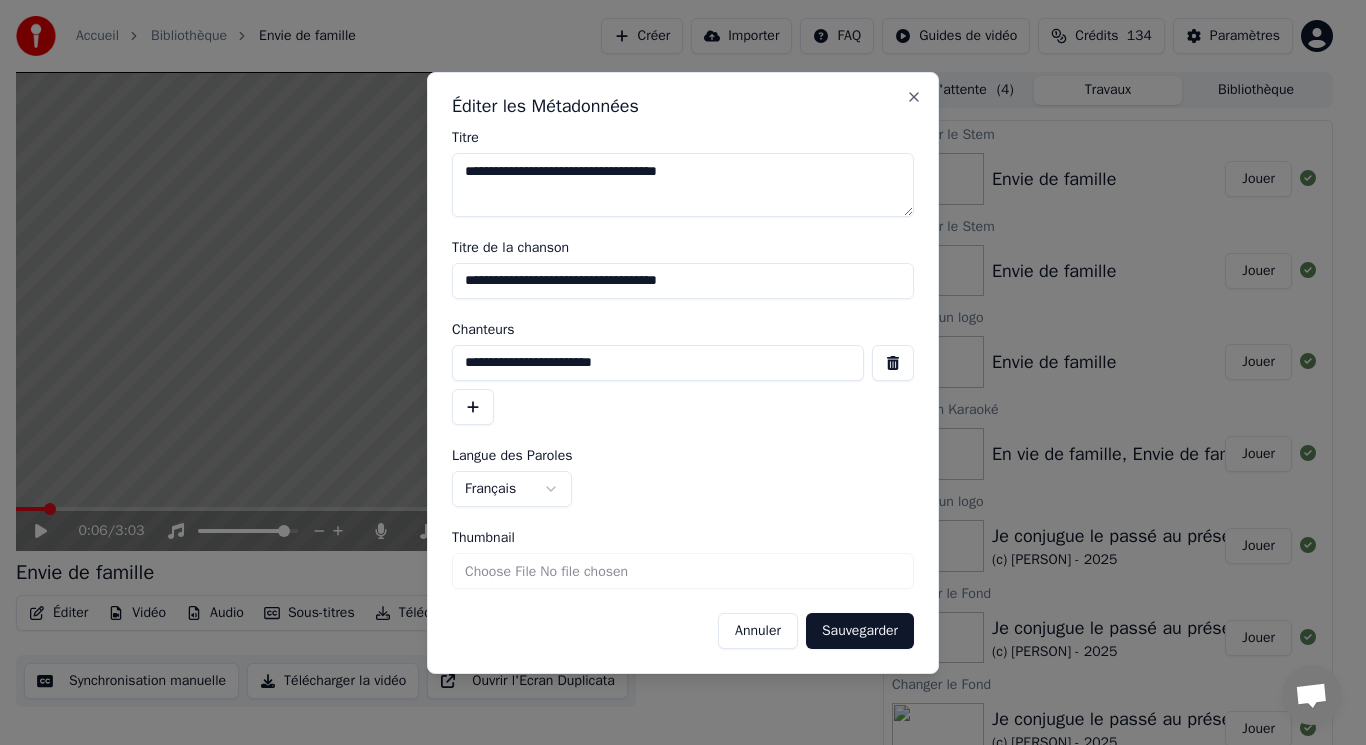 type on "**********" 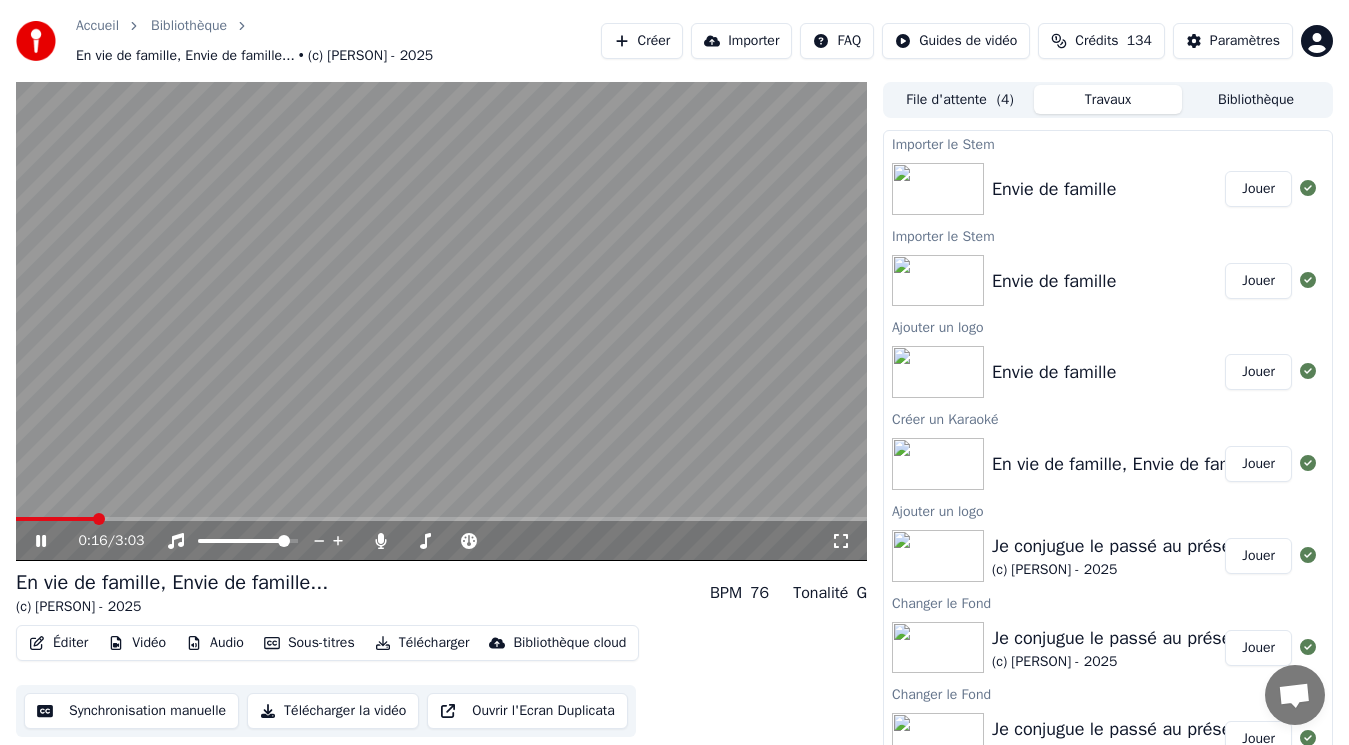 click on "0:16  /  3:03" at bounding box center [441, 541] 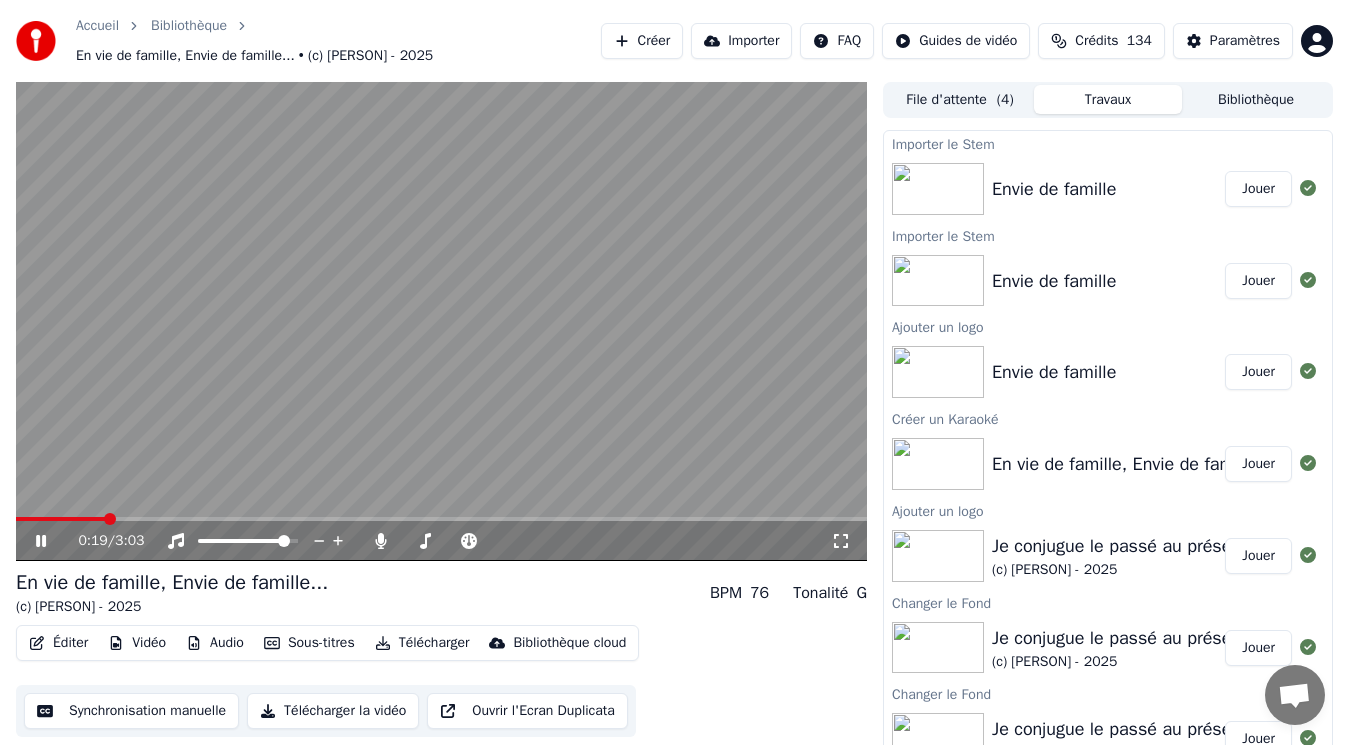 click 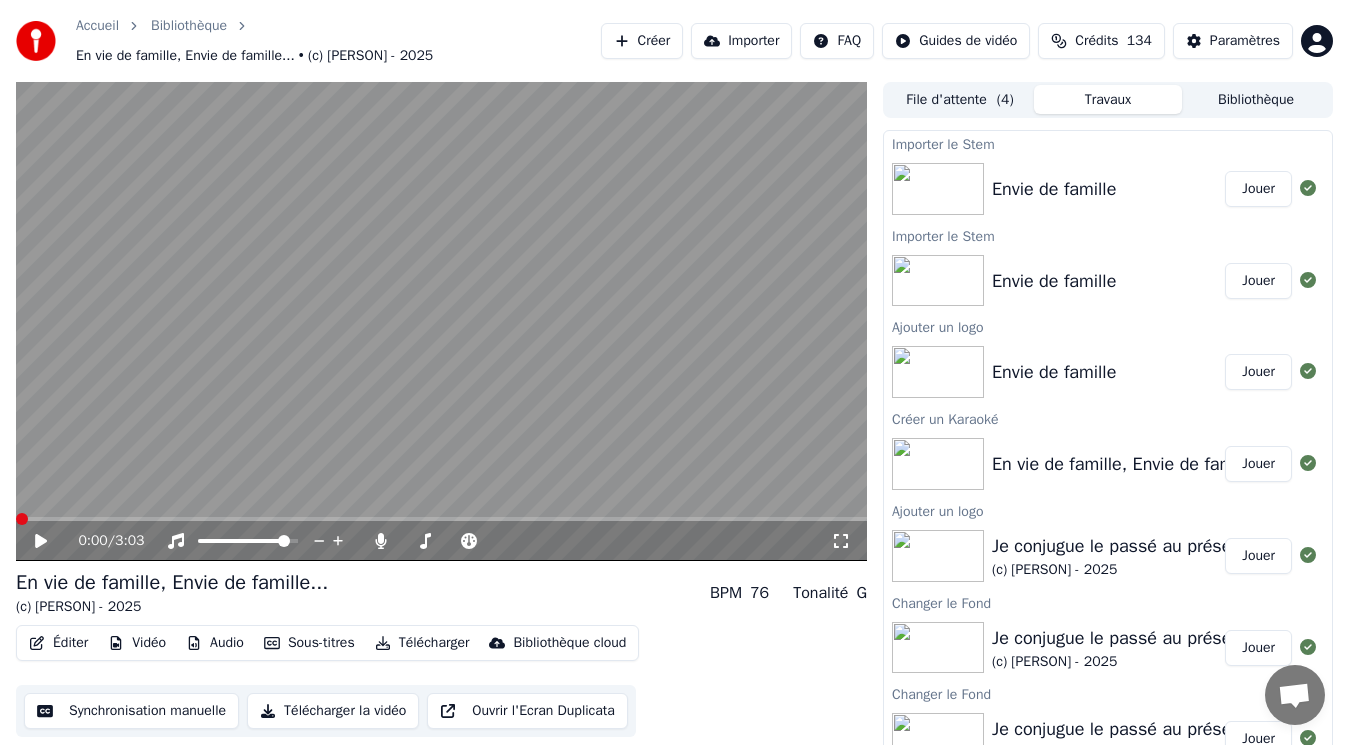 click at bounding box center (22, 519) 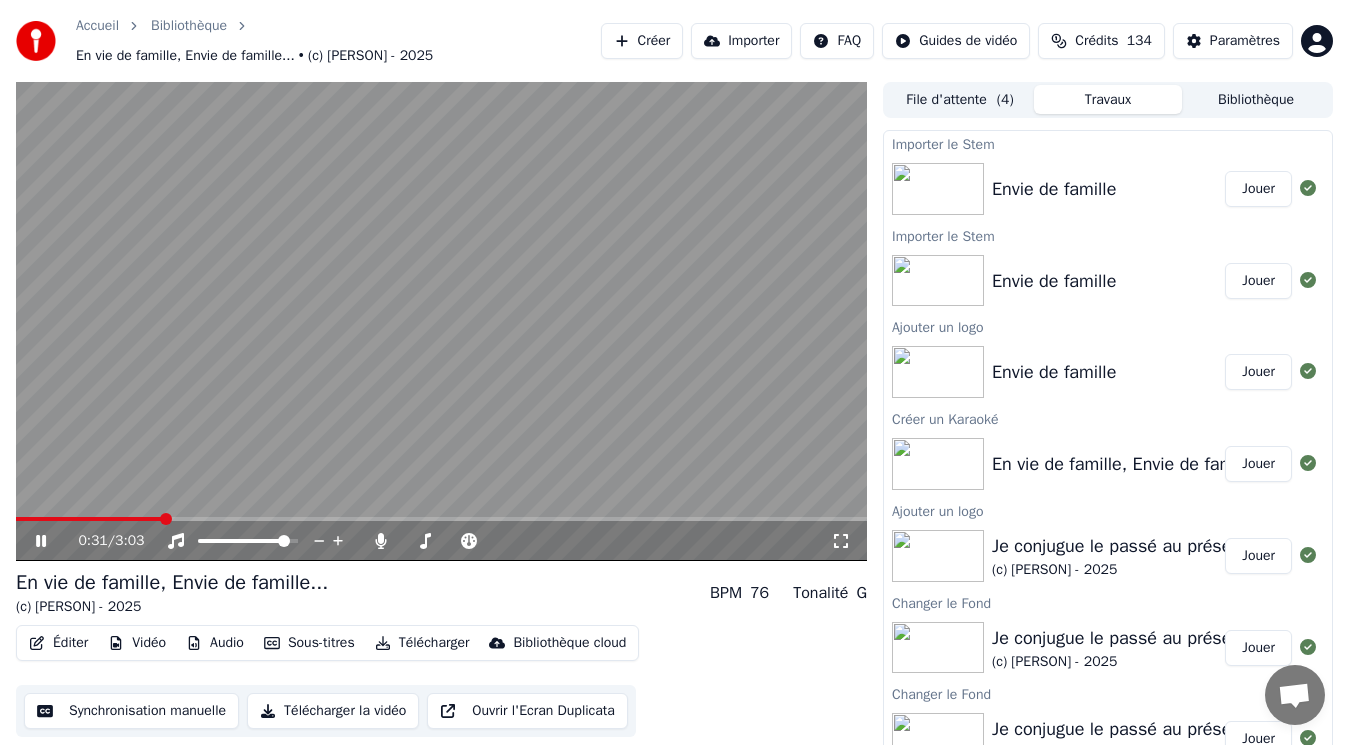 click 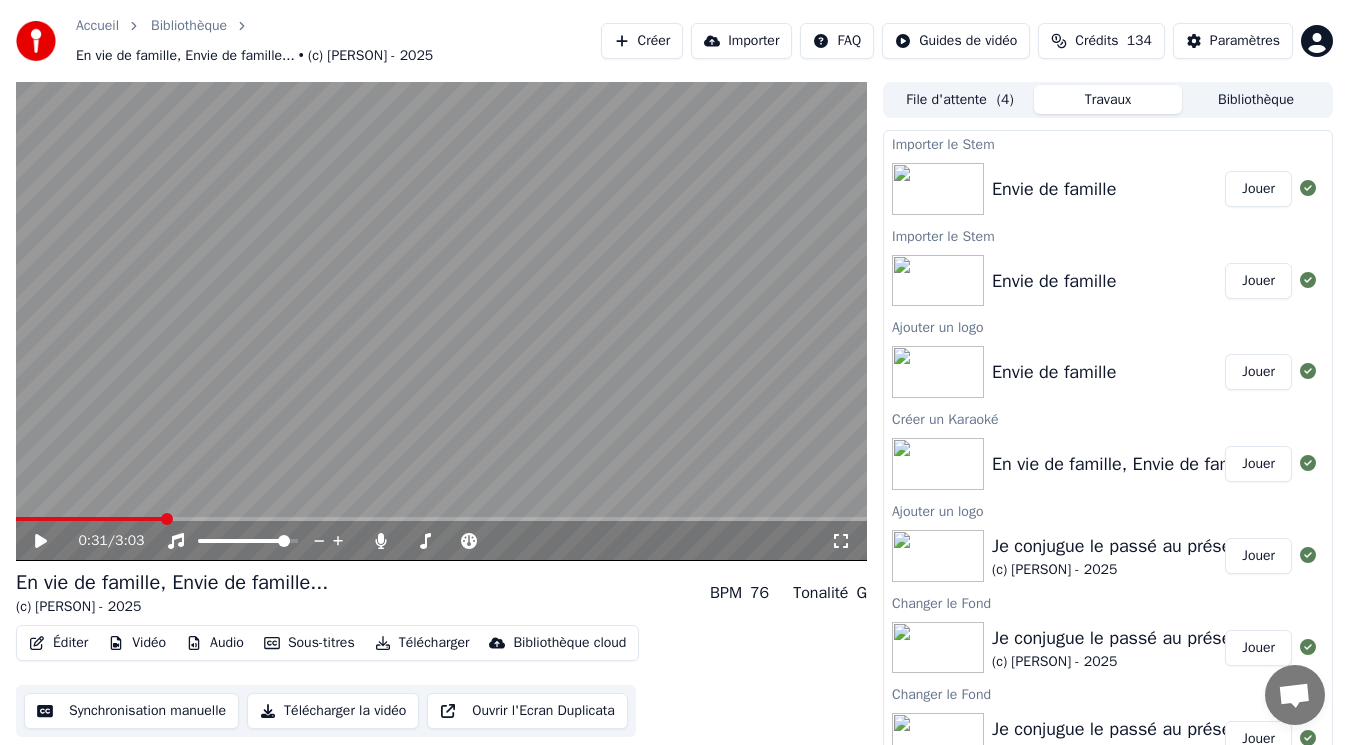 click 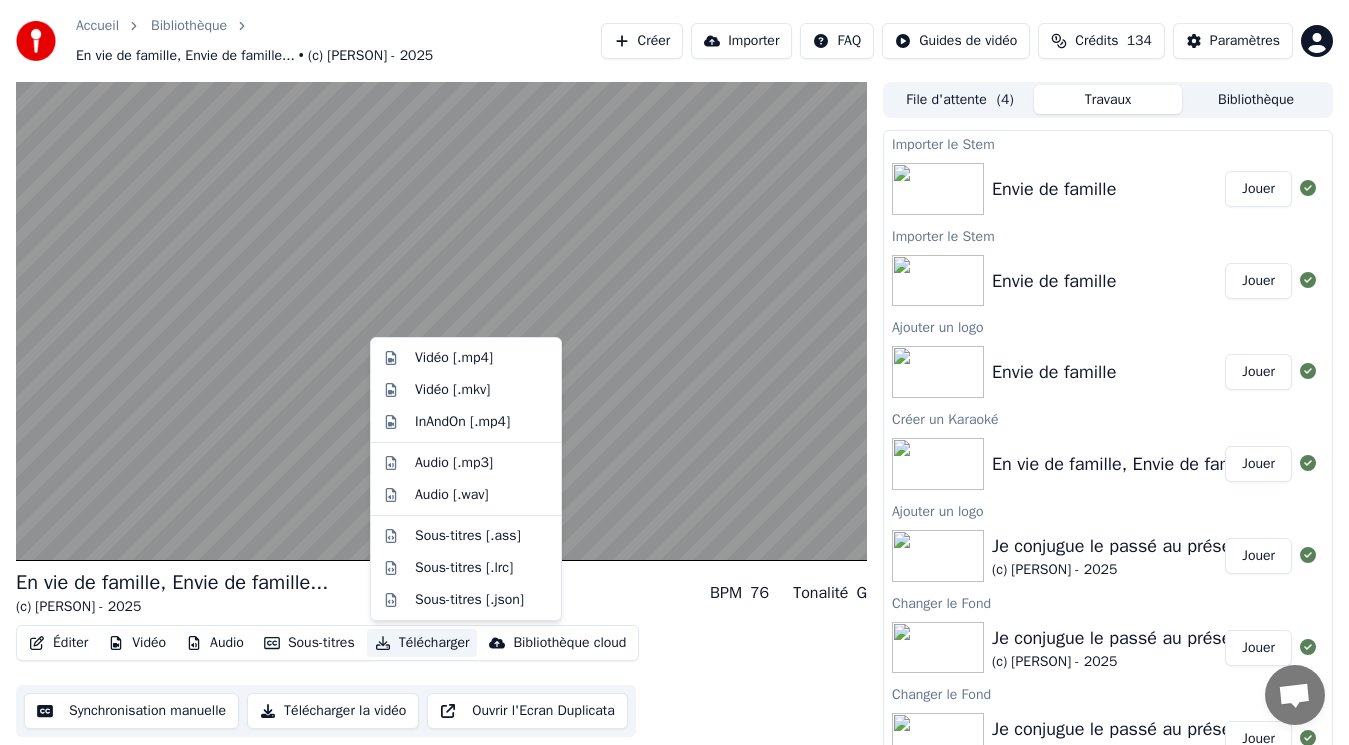 click on "Télécharger" at bounding box center [422, 643] 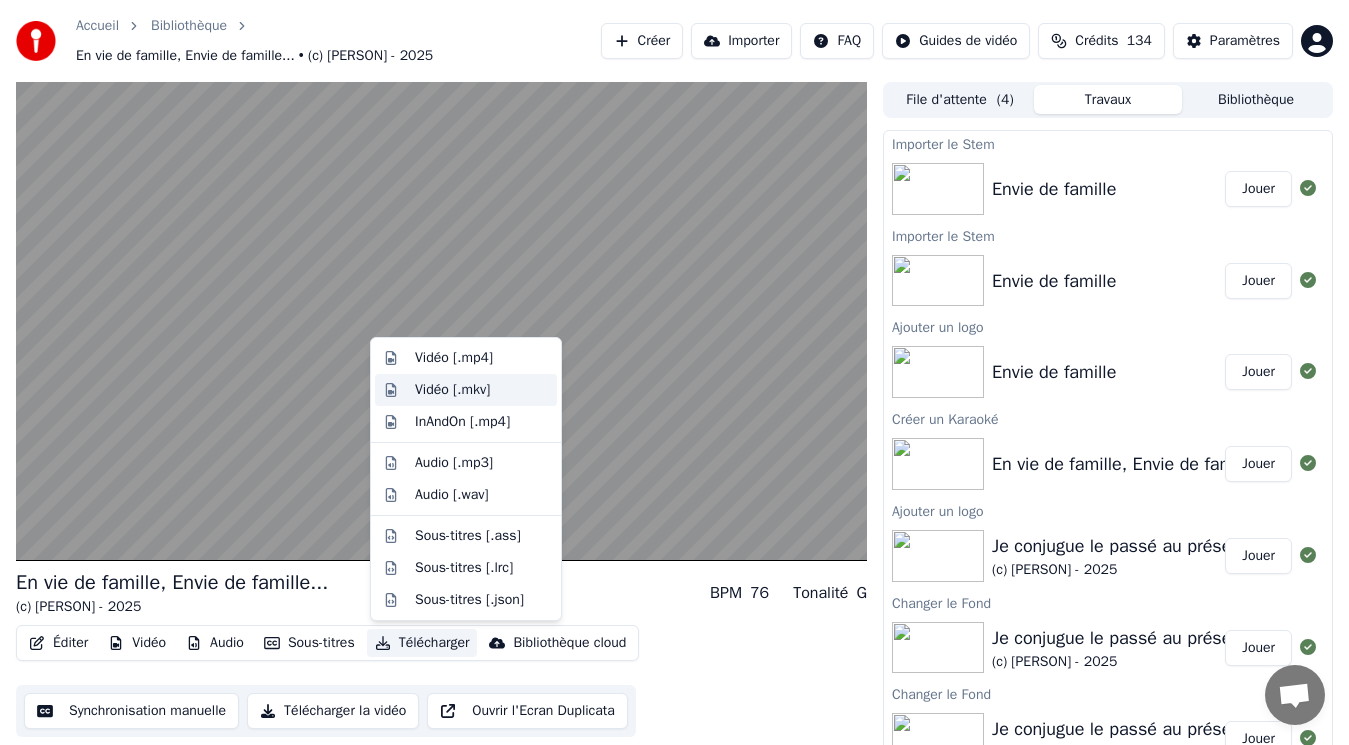 click on "Vidéo [.mkv]" at bounding box center (452, 390) 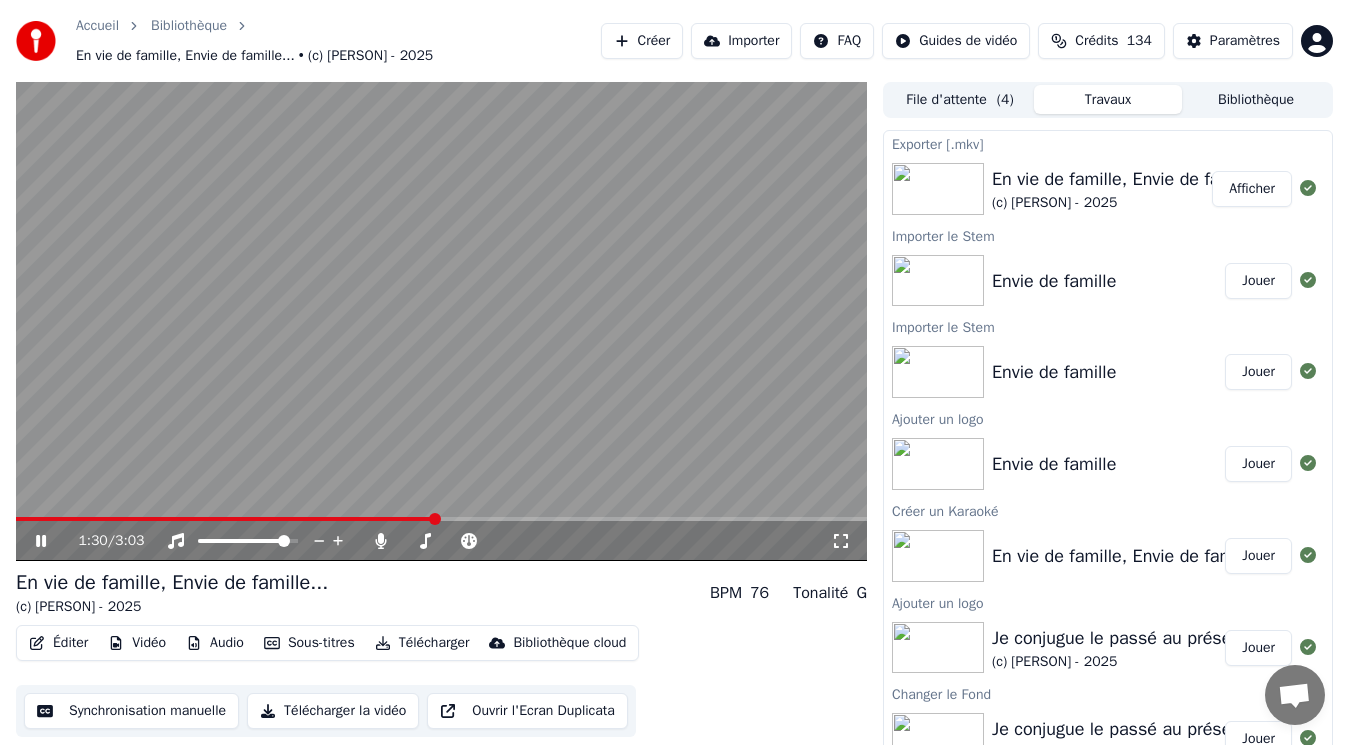 click on "Télécharger" at bounding box center (422, 643) 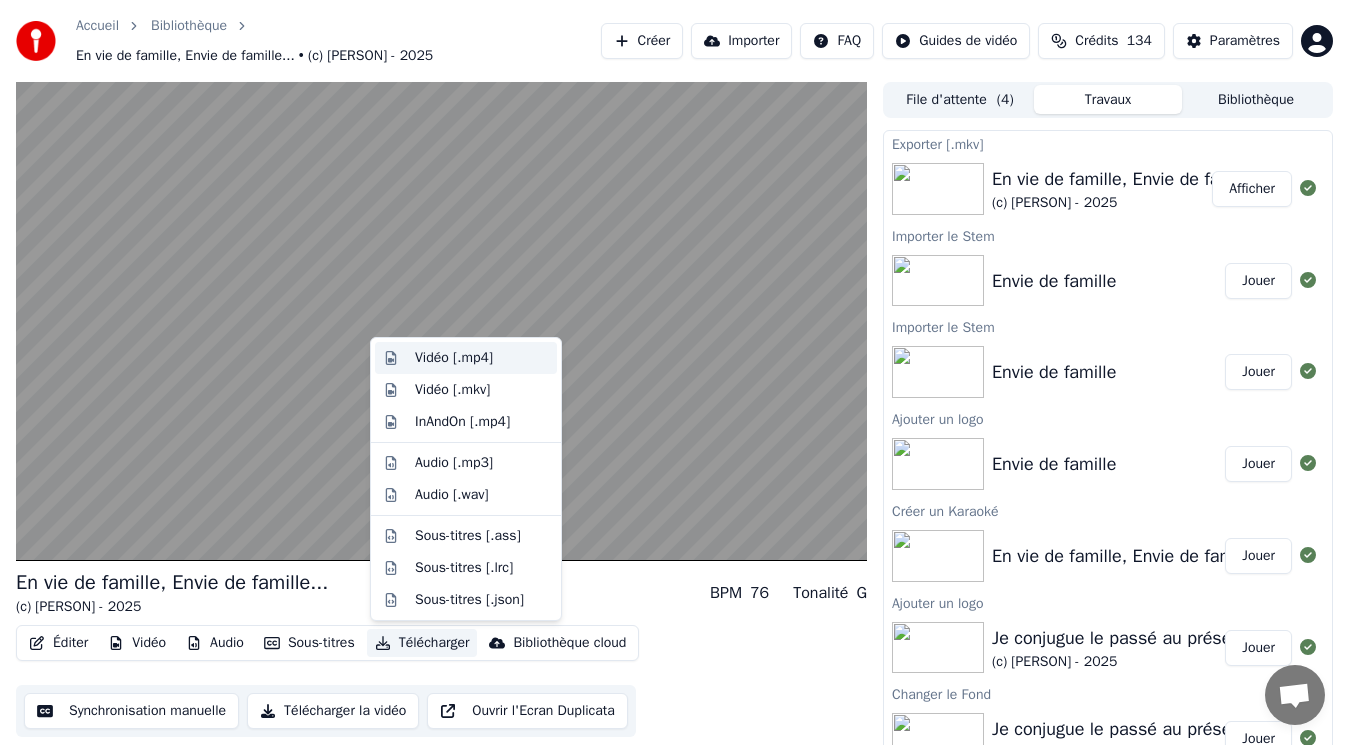 click on "Vidéo [.mp4]" at bounding box center [454, 358] 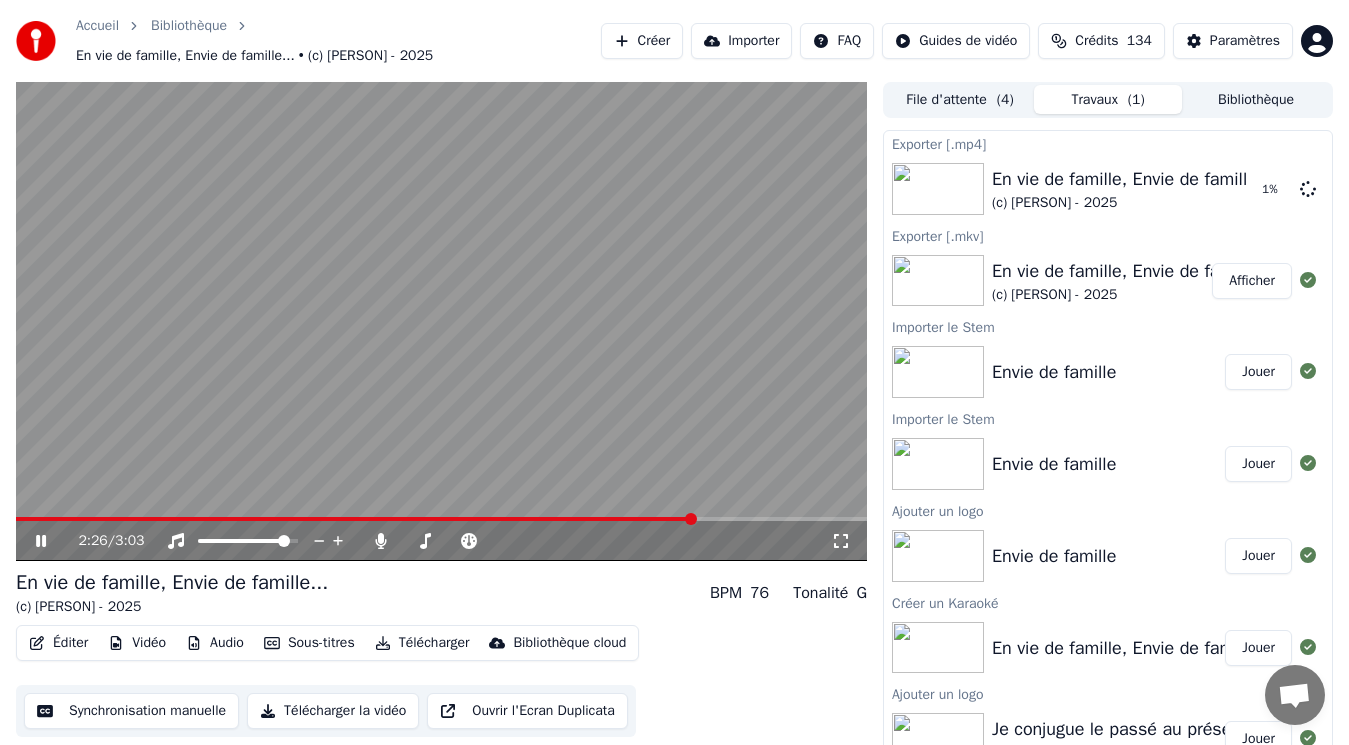 click 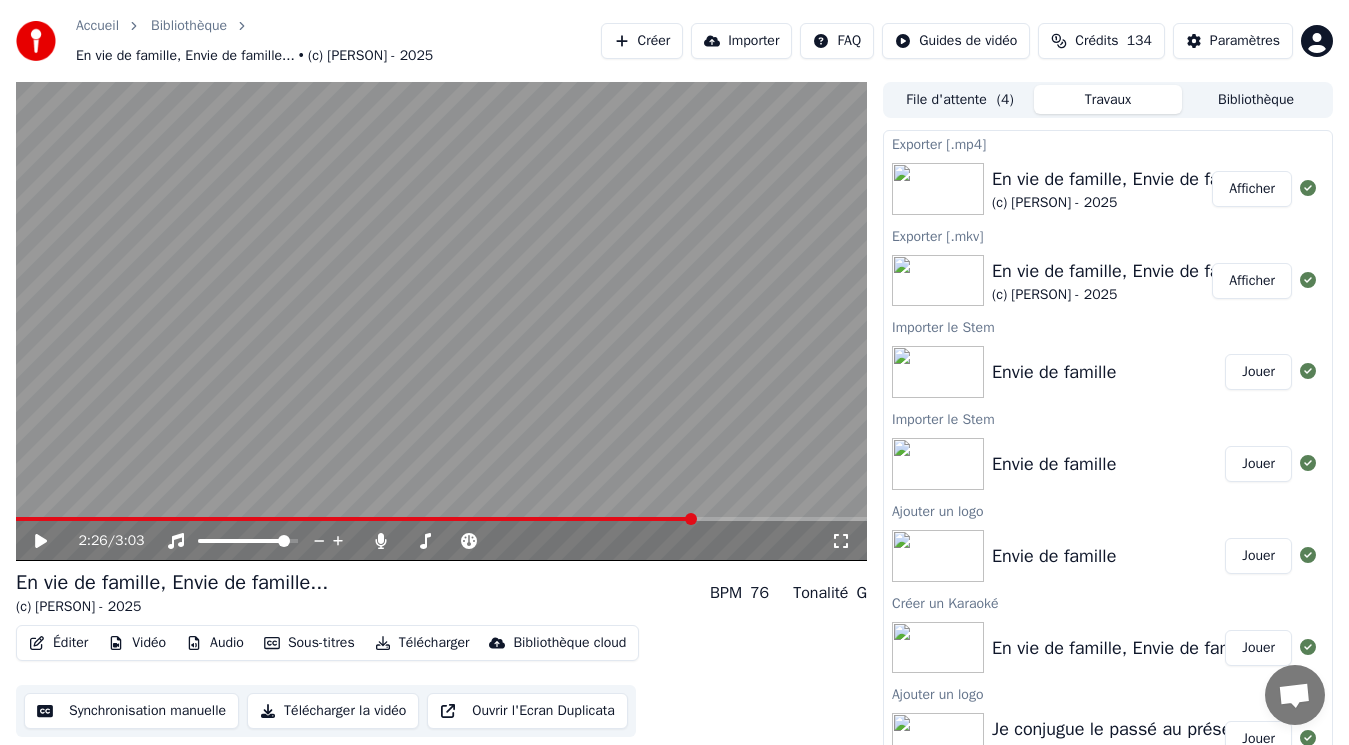 click on "Afficher" at bounding box center (1252, 189) 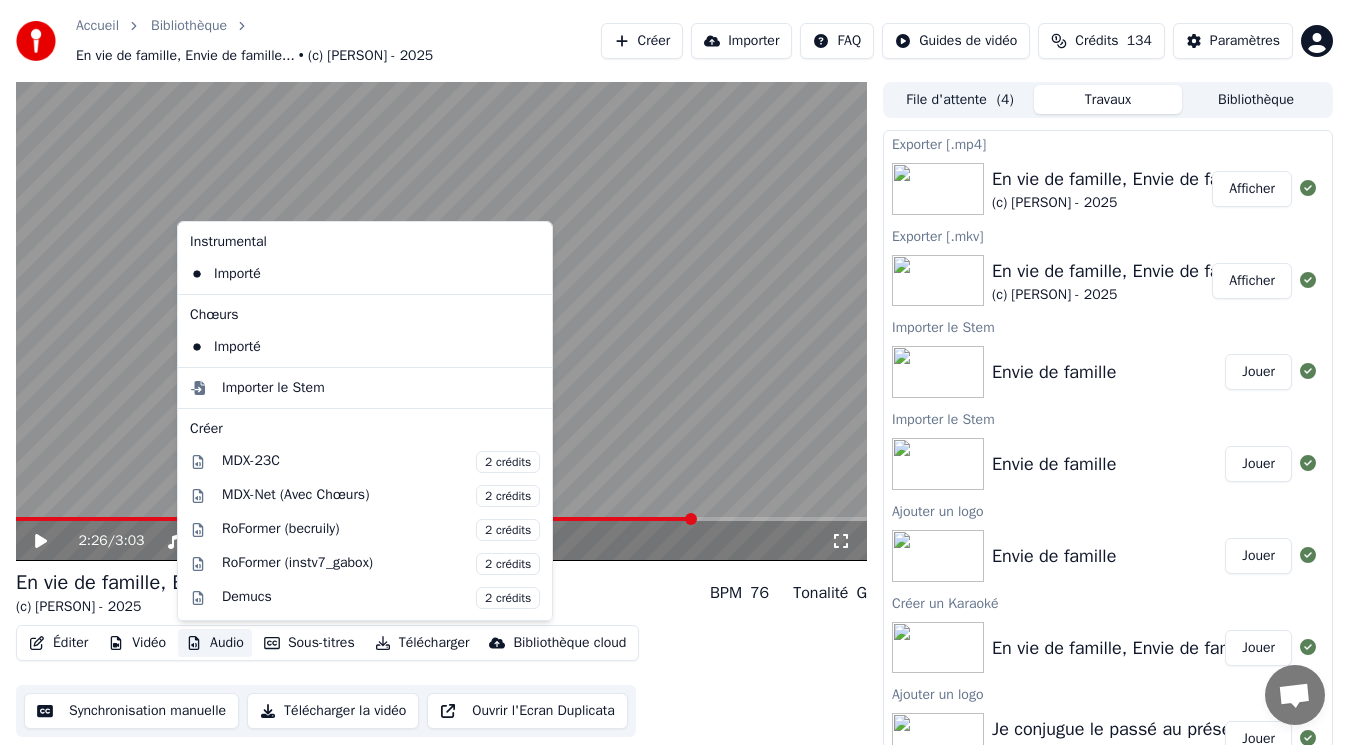 click on "Audio" at bounding box center (215, 643) 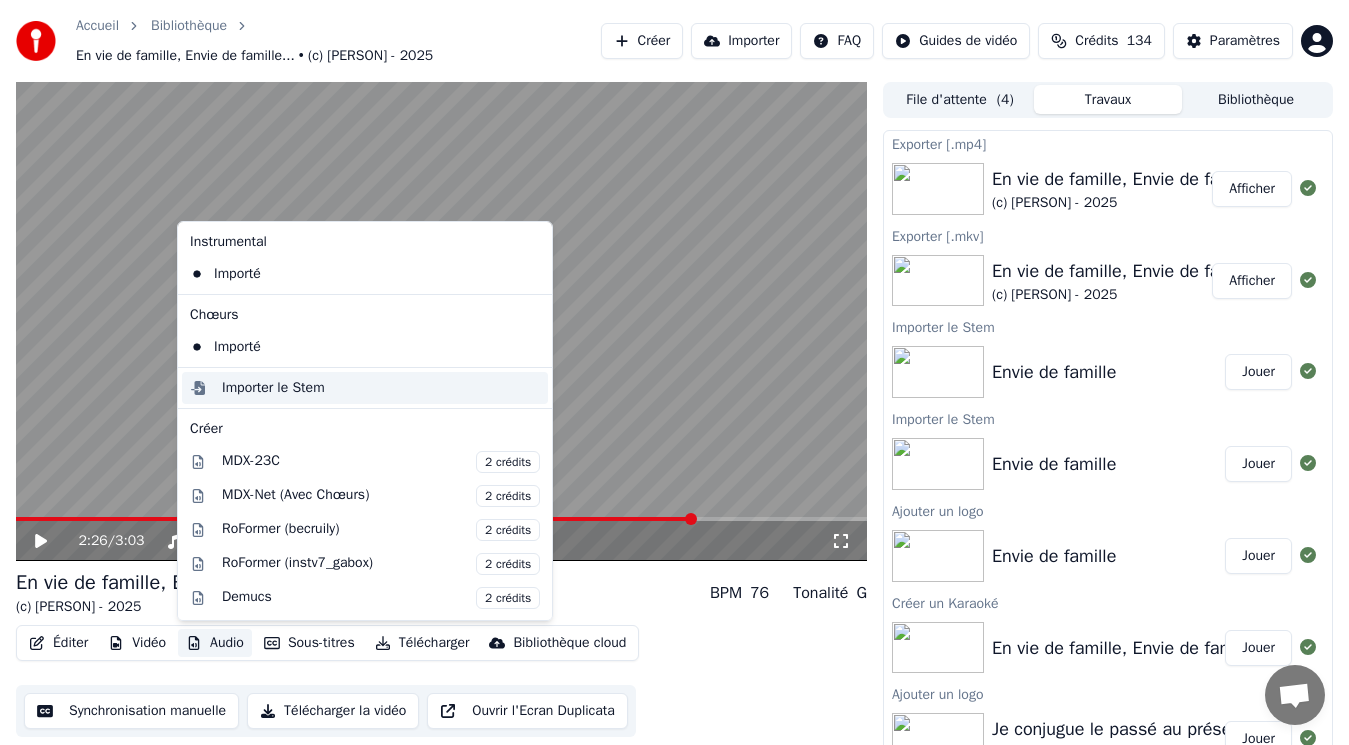 click on "Importer le Stem" at bounding box center [273, 388] 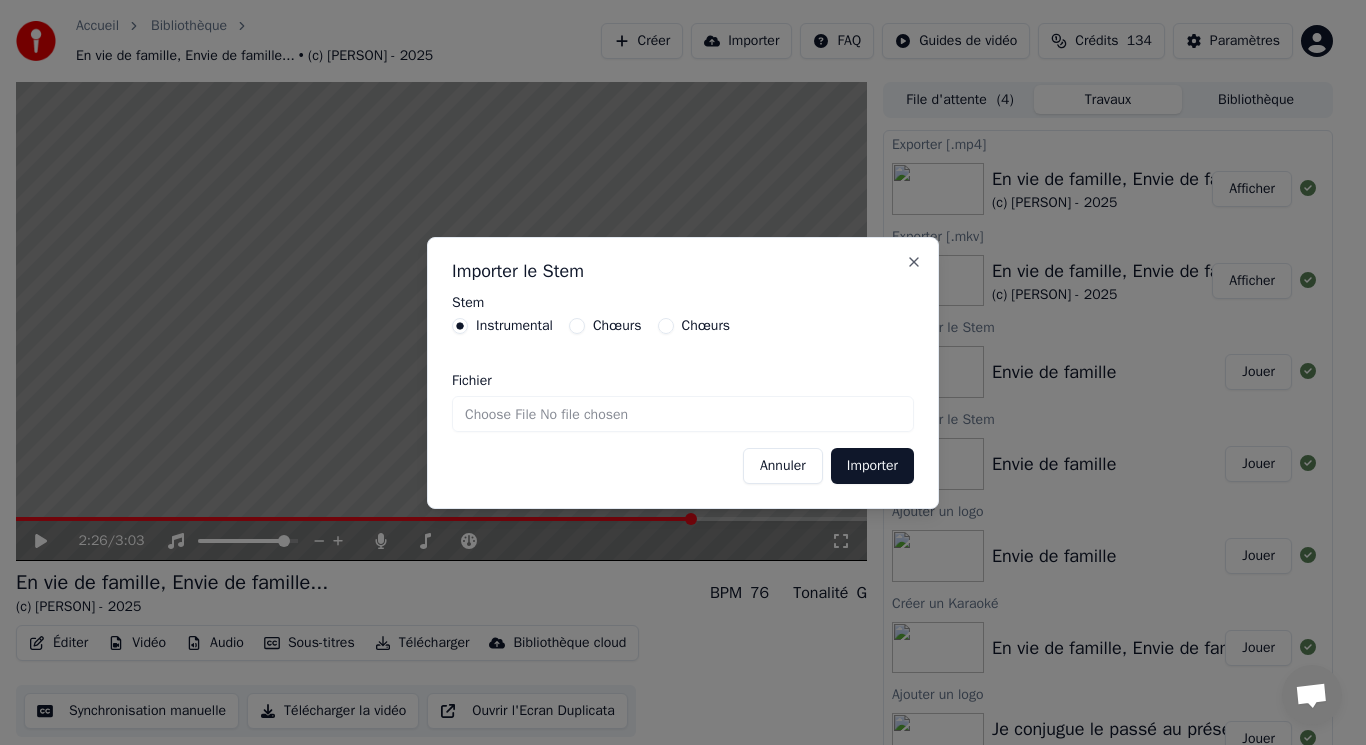 click on "Chœurs" at bounding box center (617, 326) 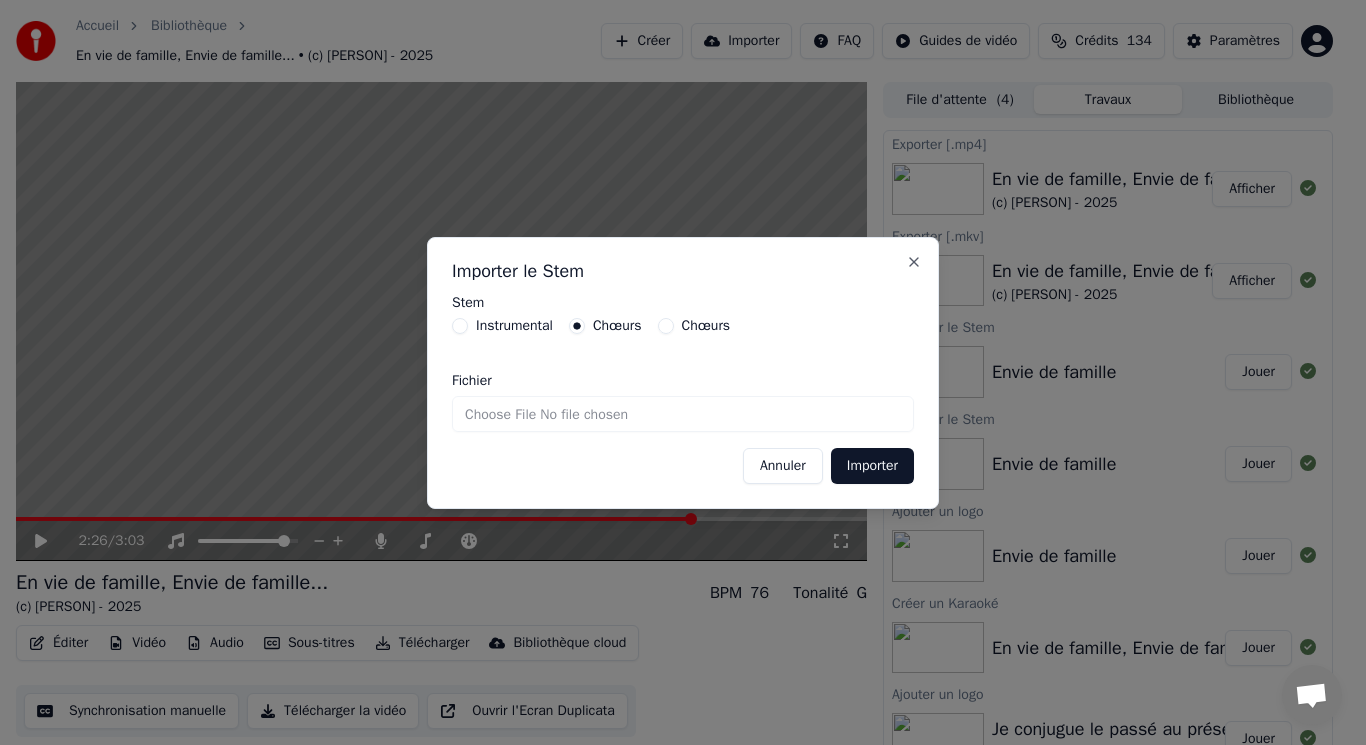 click on "Fichier" at bounding box center [683, 414] 